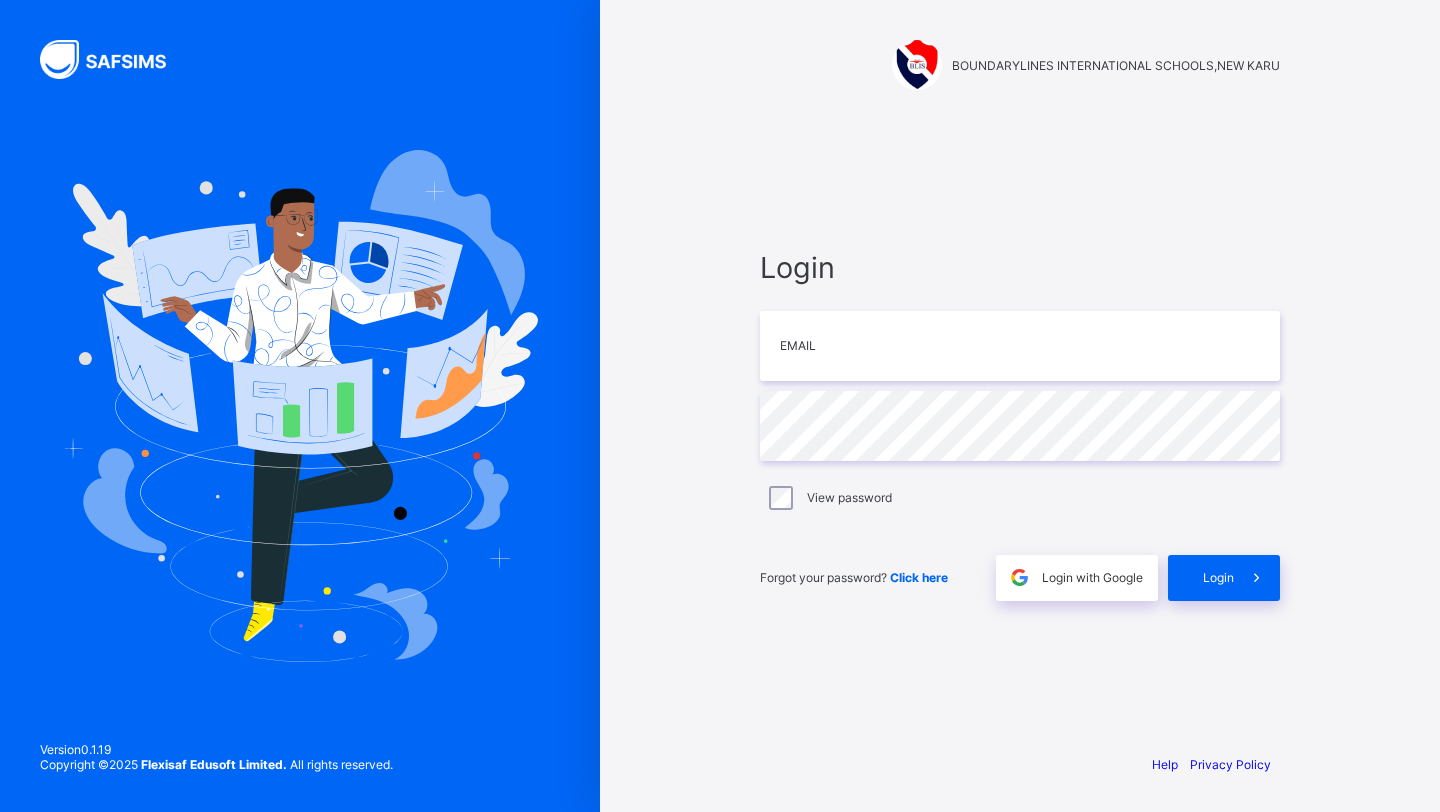 scroll, scrollTop: 0, scrollLeft: 0, axis: both 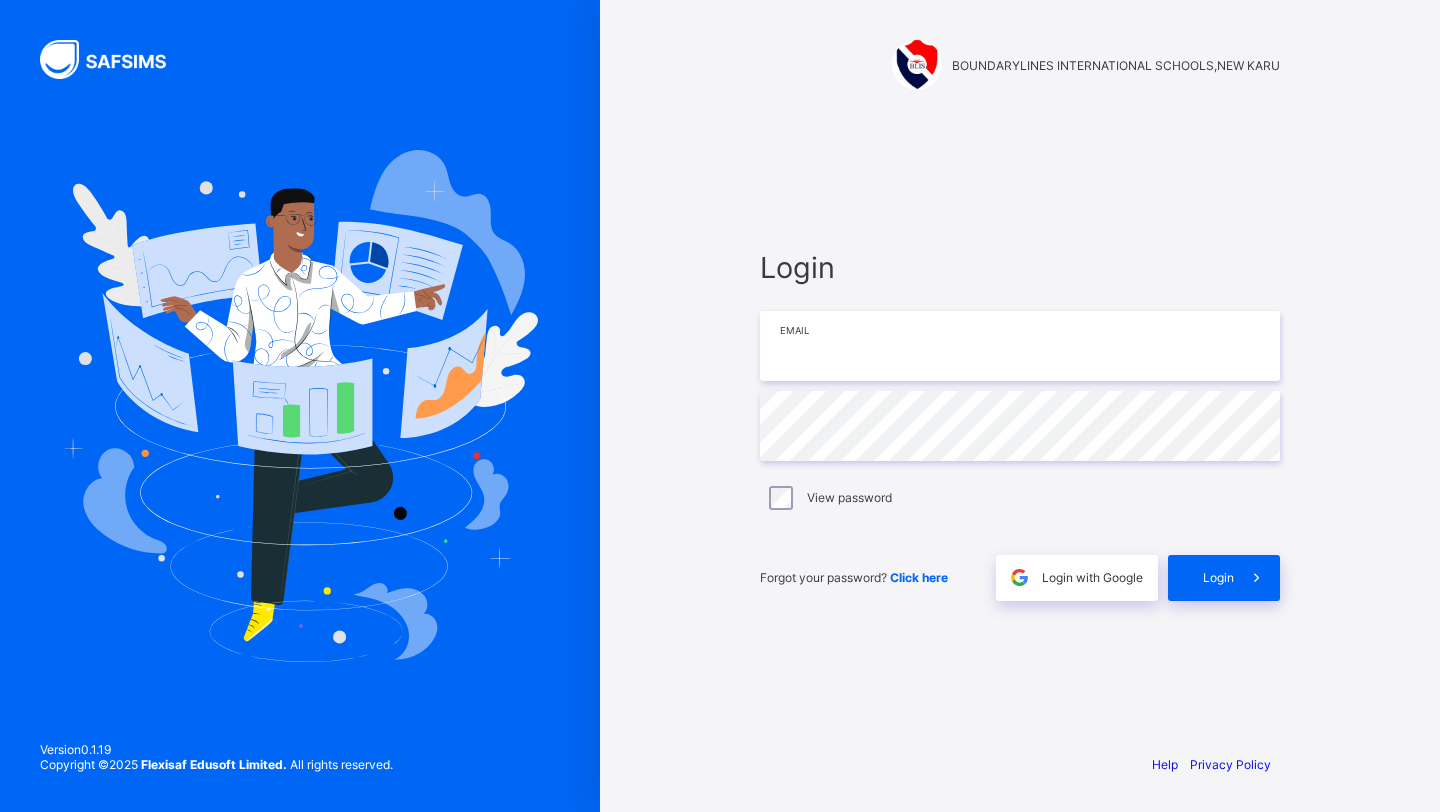 click at bounding box center [1020, 346] 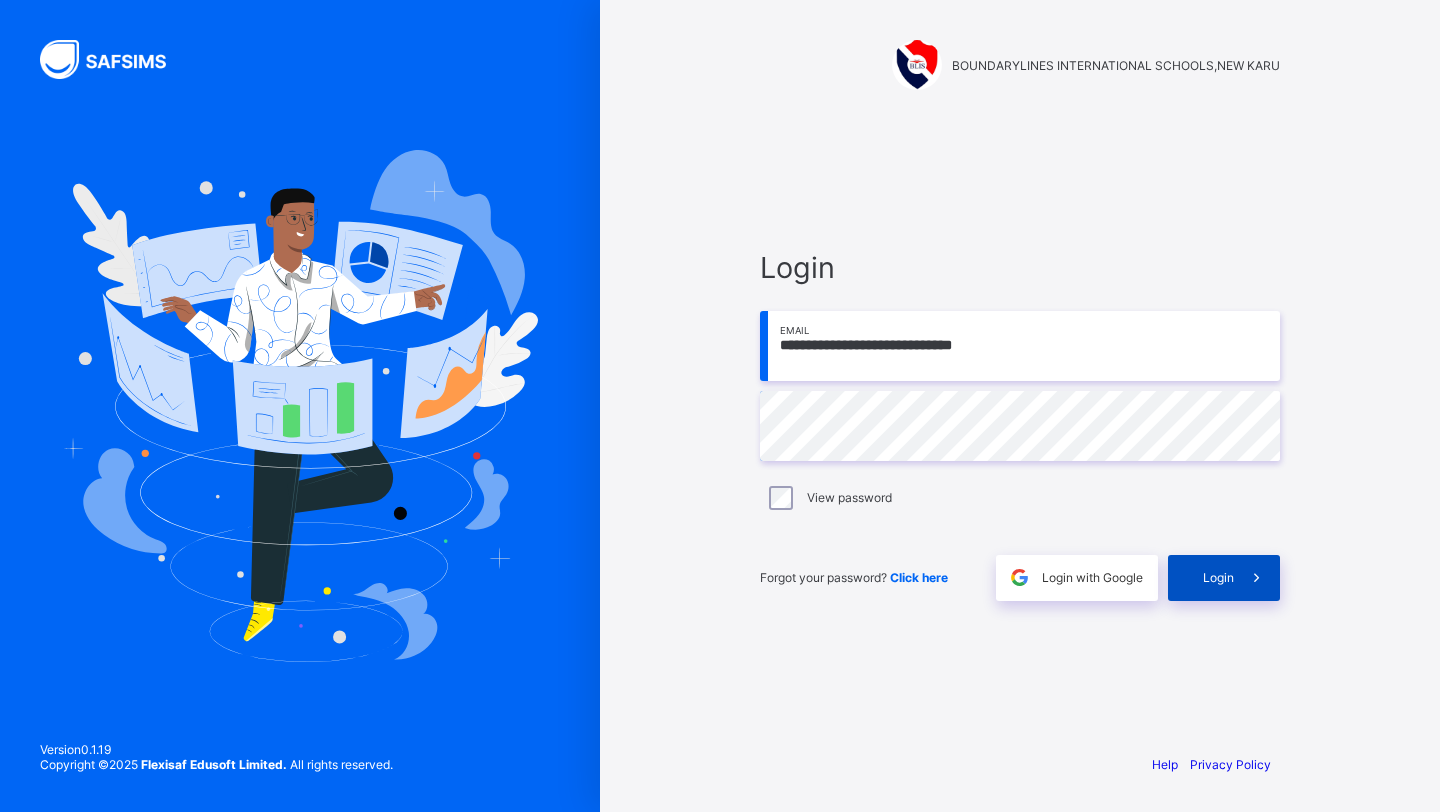 click on "Login" at bounding box center (1218, 577) 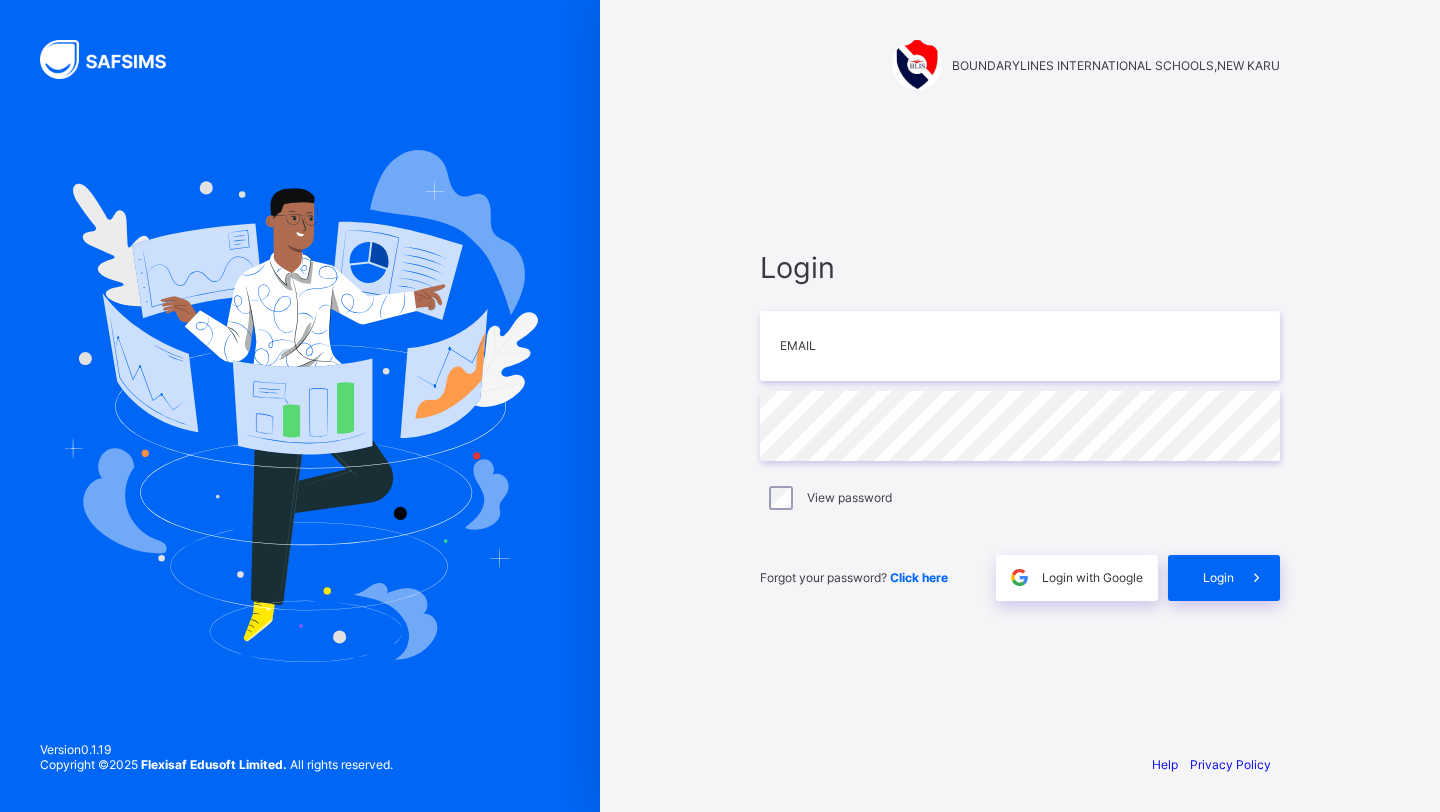 scroll, scrollTop: 0, scrollLeft: 0, axis: both 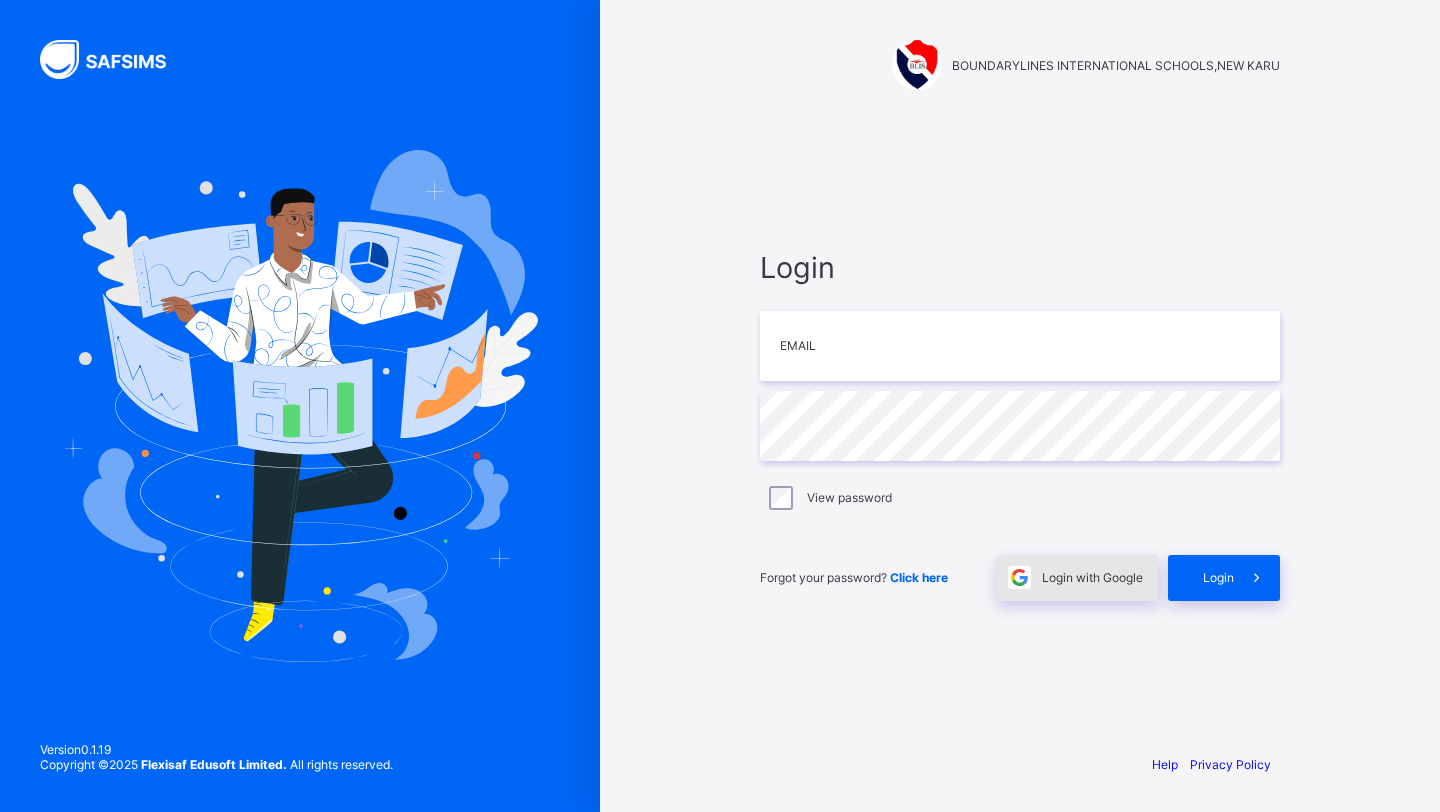 click on "Login with Google" at bounding box center (1092, 577) 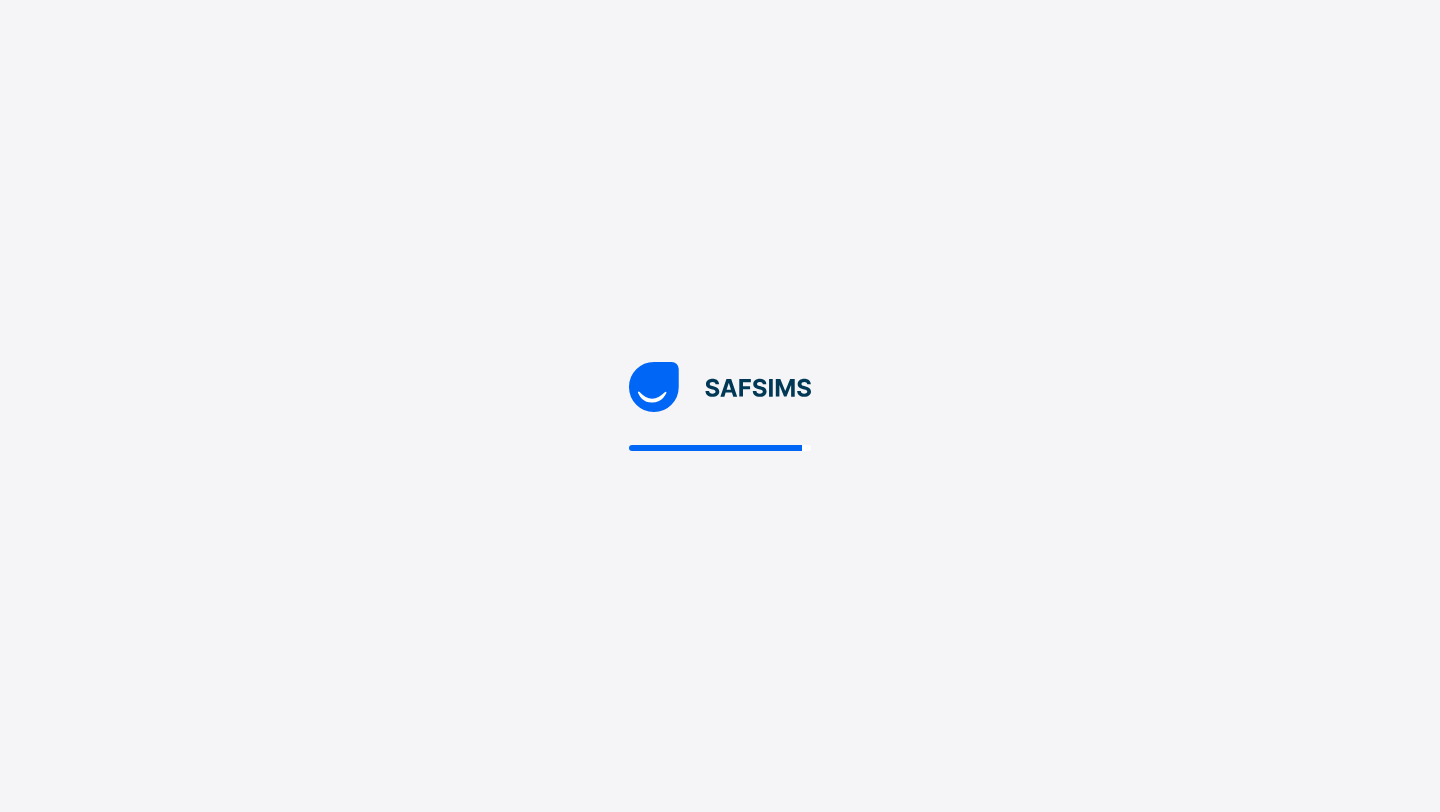 scroll, scrollTop: 0, scrollLeft: 0, axis: both 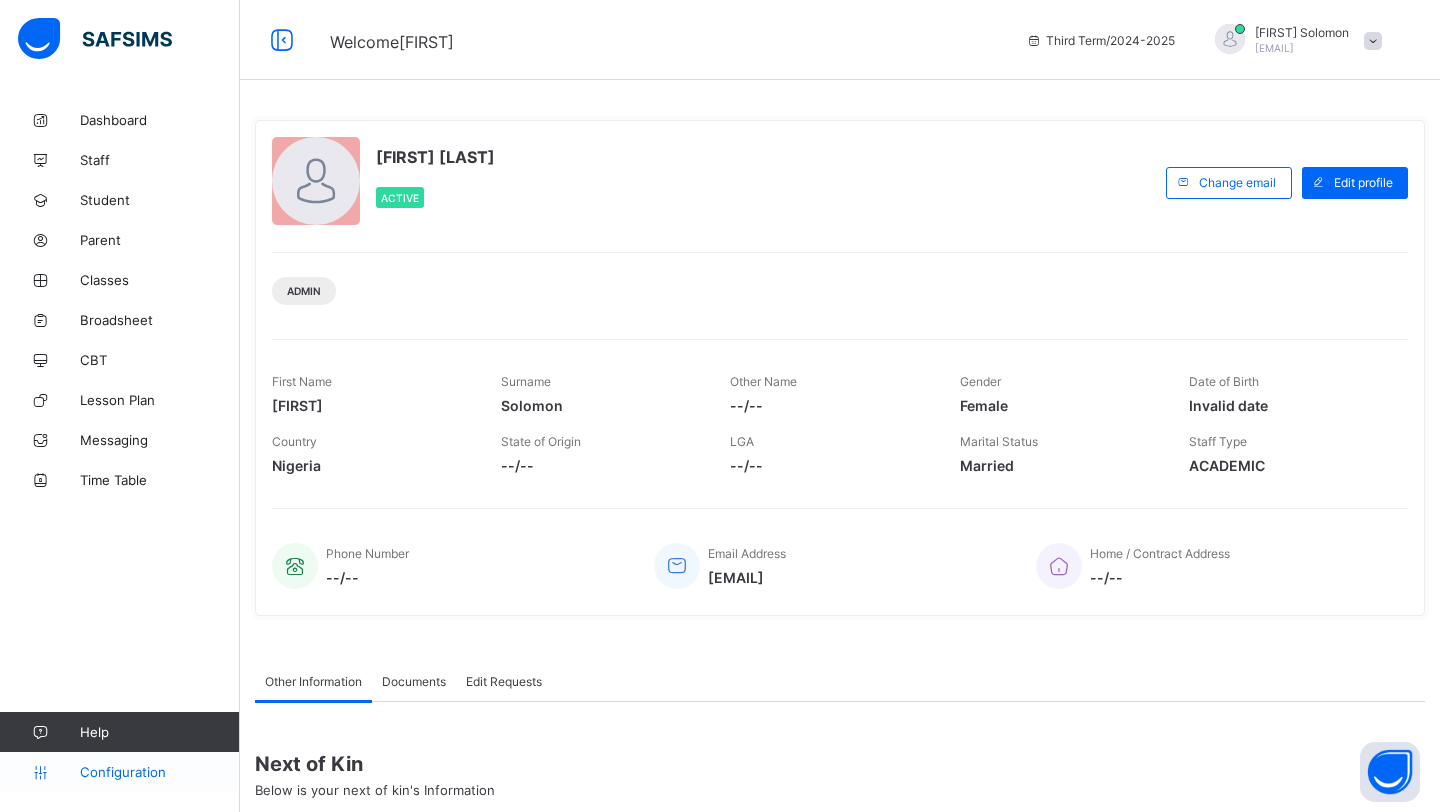 click on "Configuration" at bounding box center [159, 772] 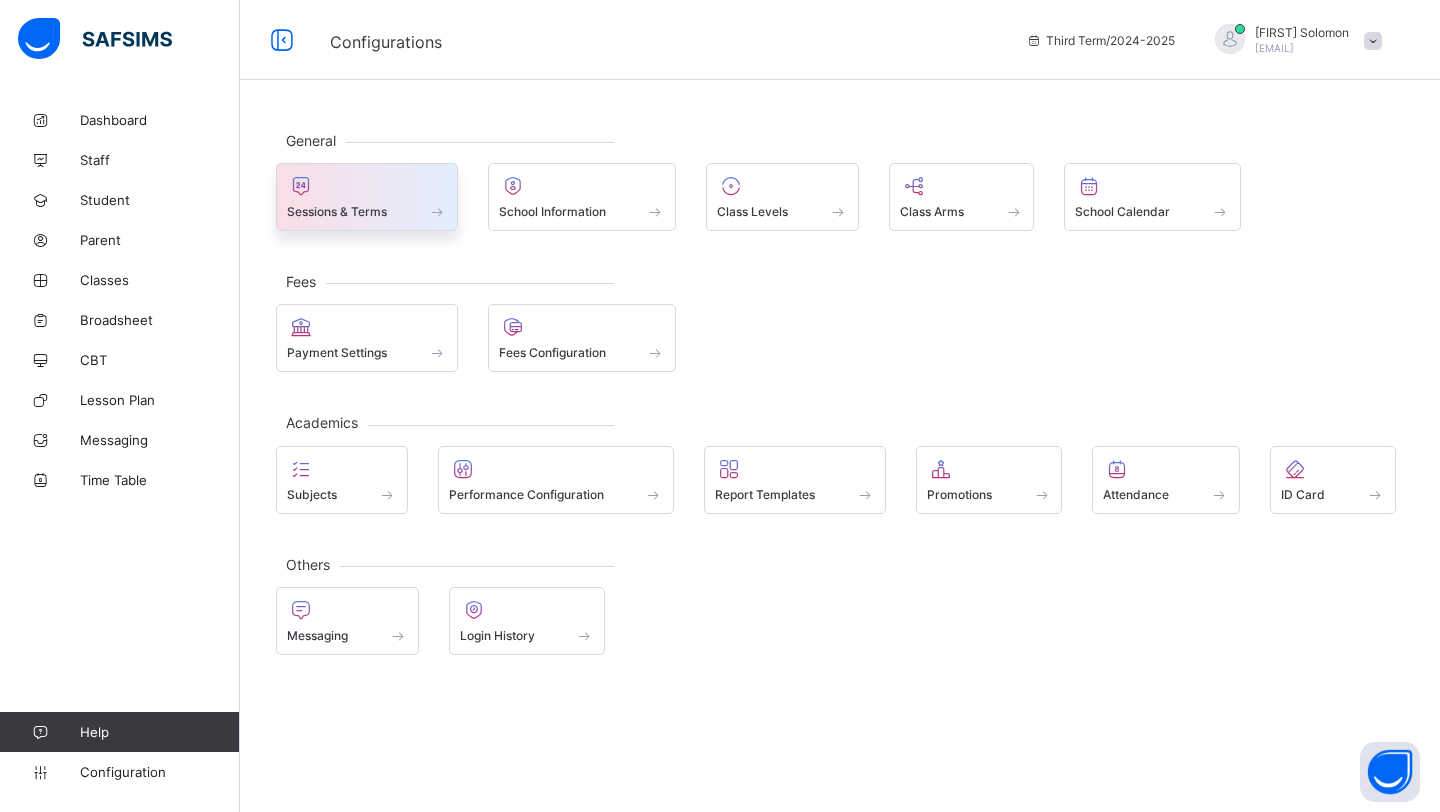 click on "Sessions & Terms" at bounding box center (367, 197) 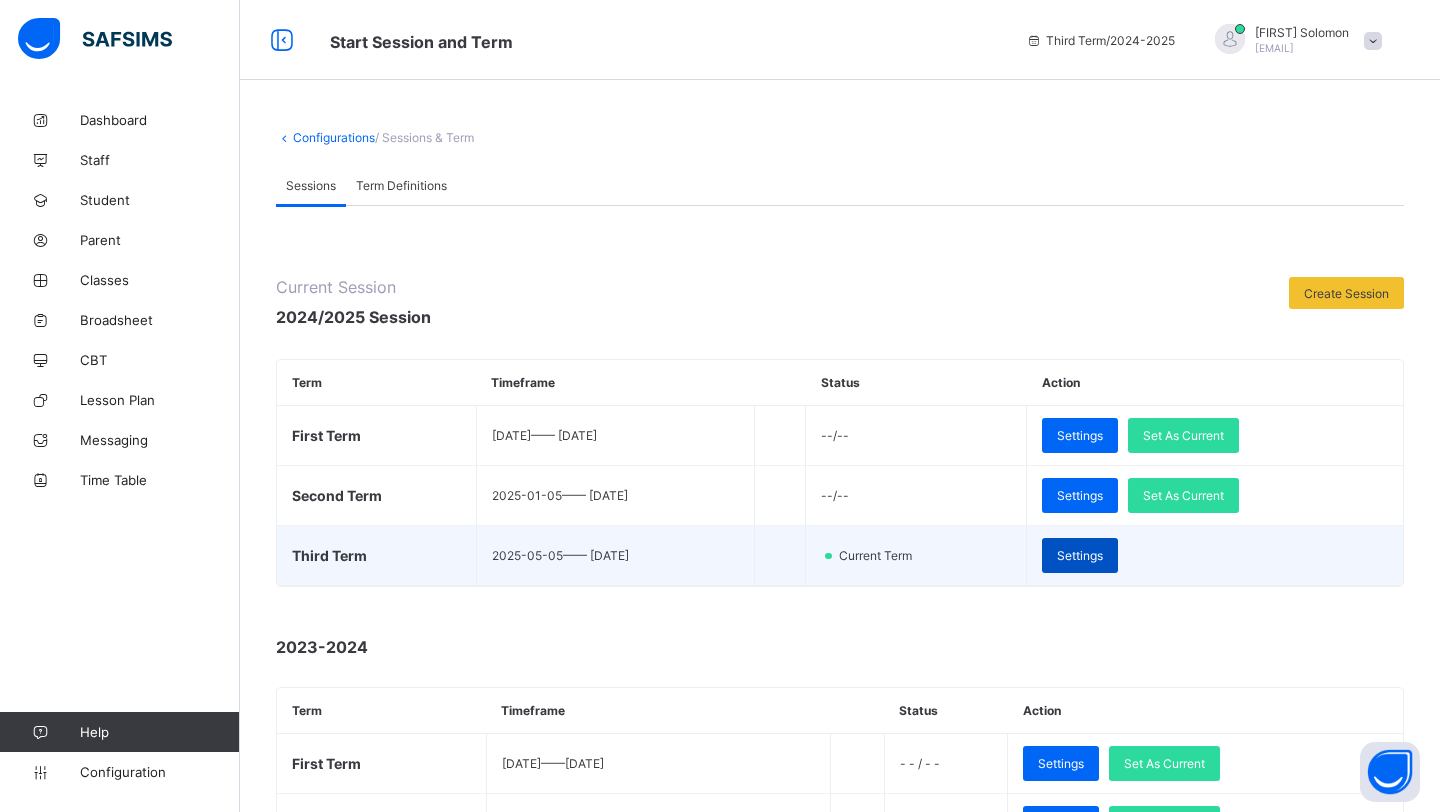 click on "Settings" at bounding box center (1080, 555) 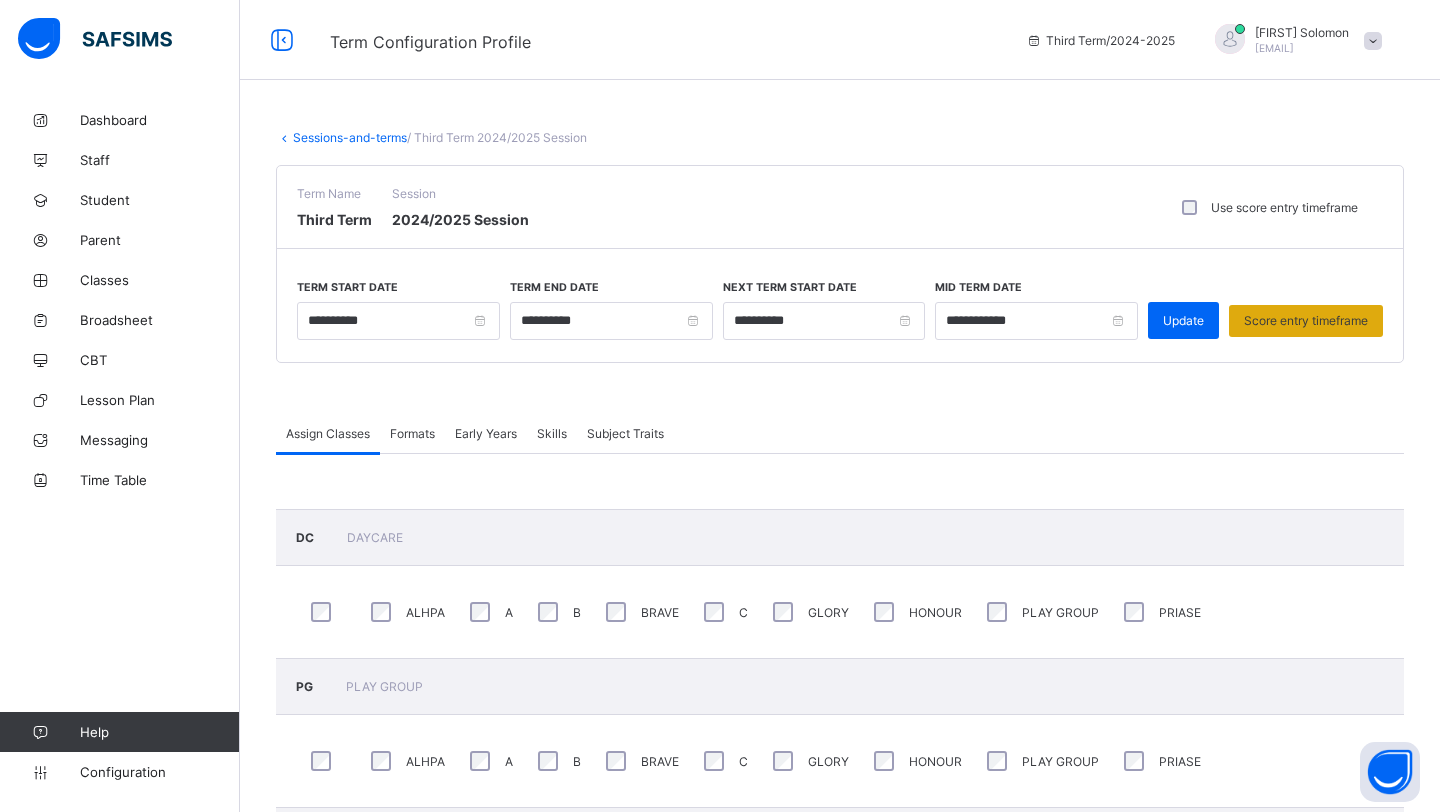 click on "Score entry timeframe" at bounding box center (1306, 321) 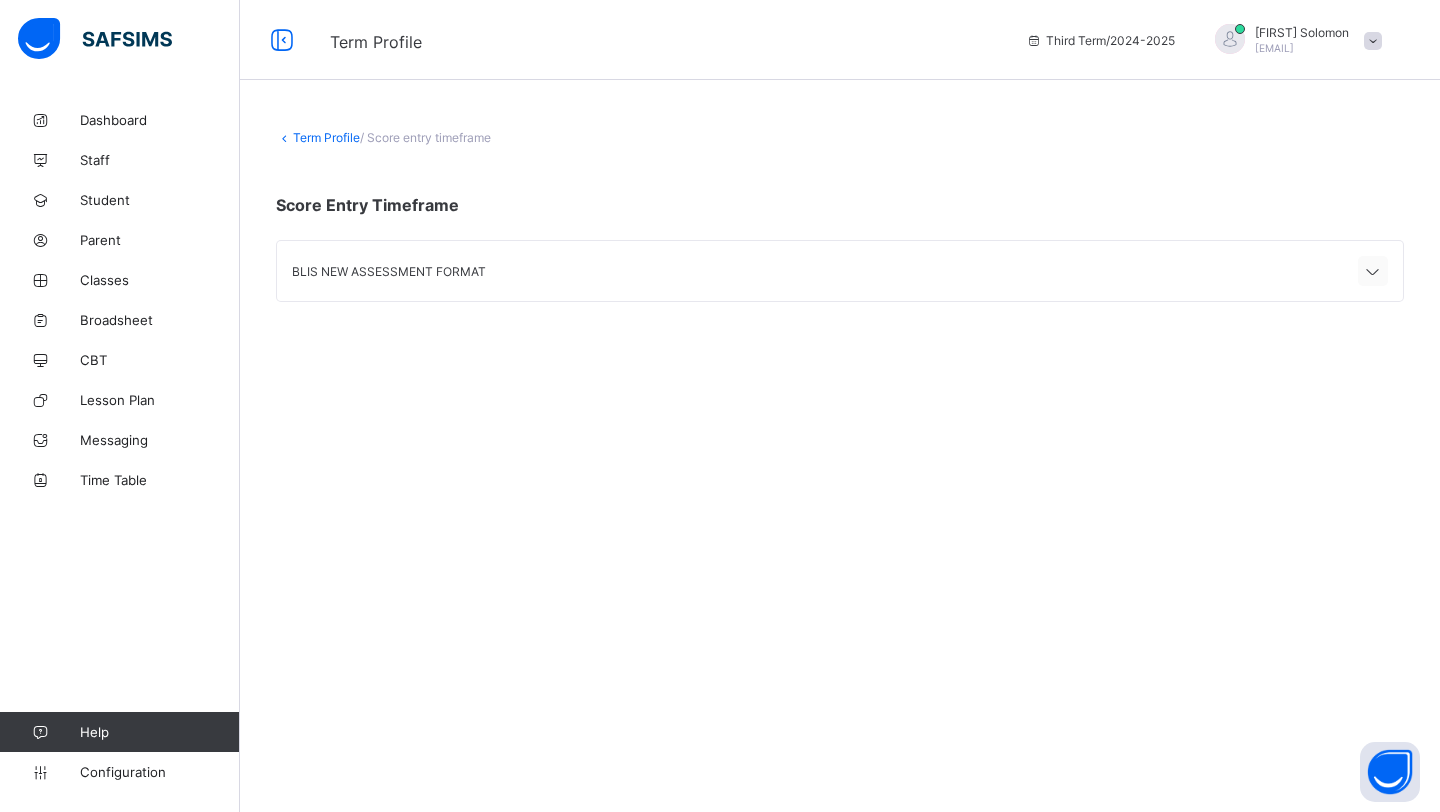 click at bounding box center [1373, 272] 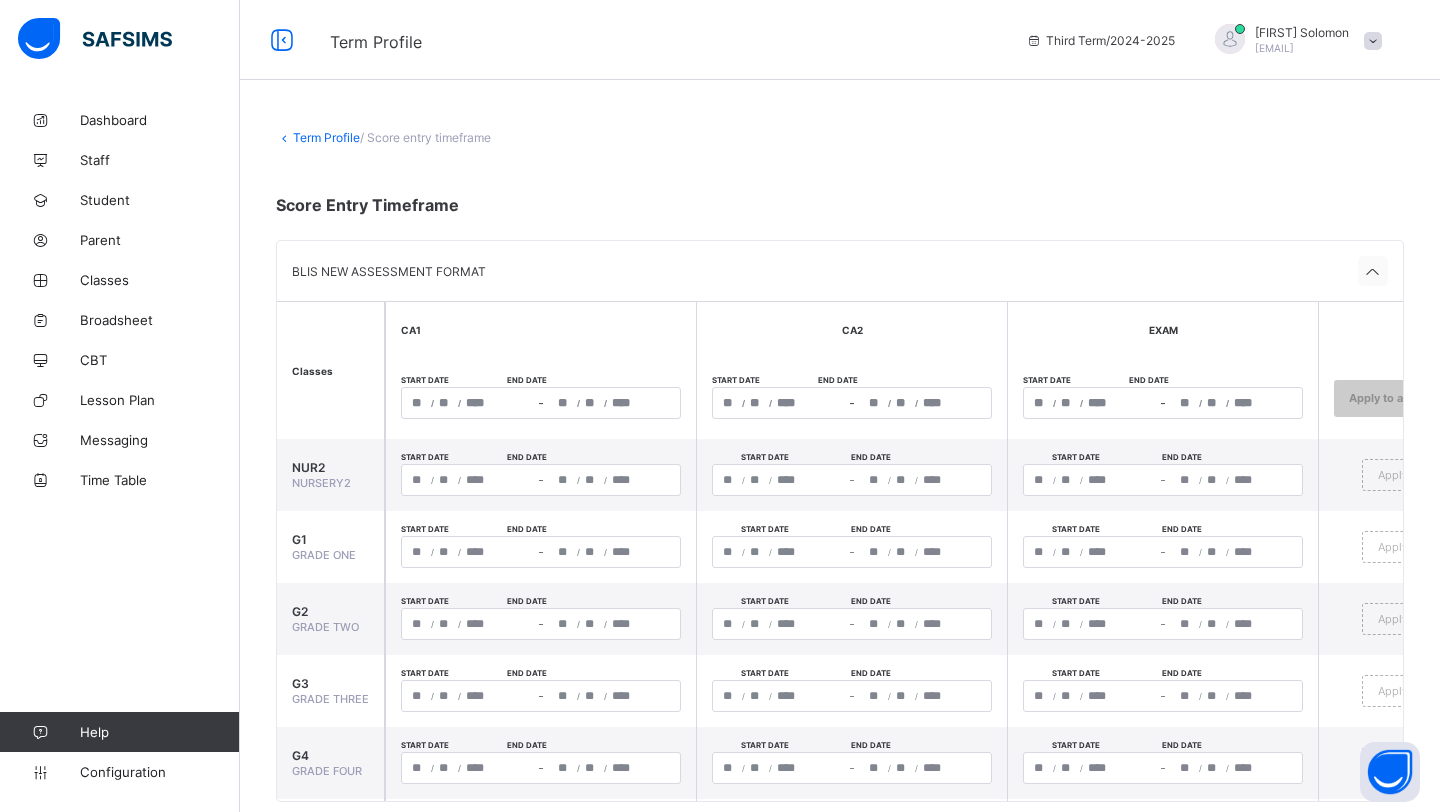 type on "**********" 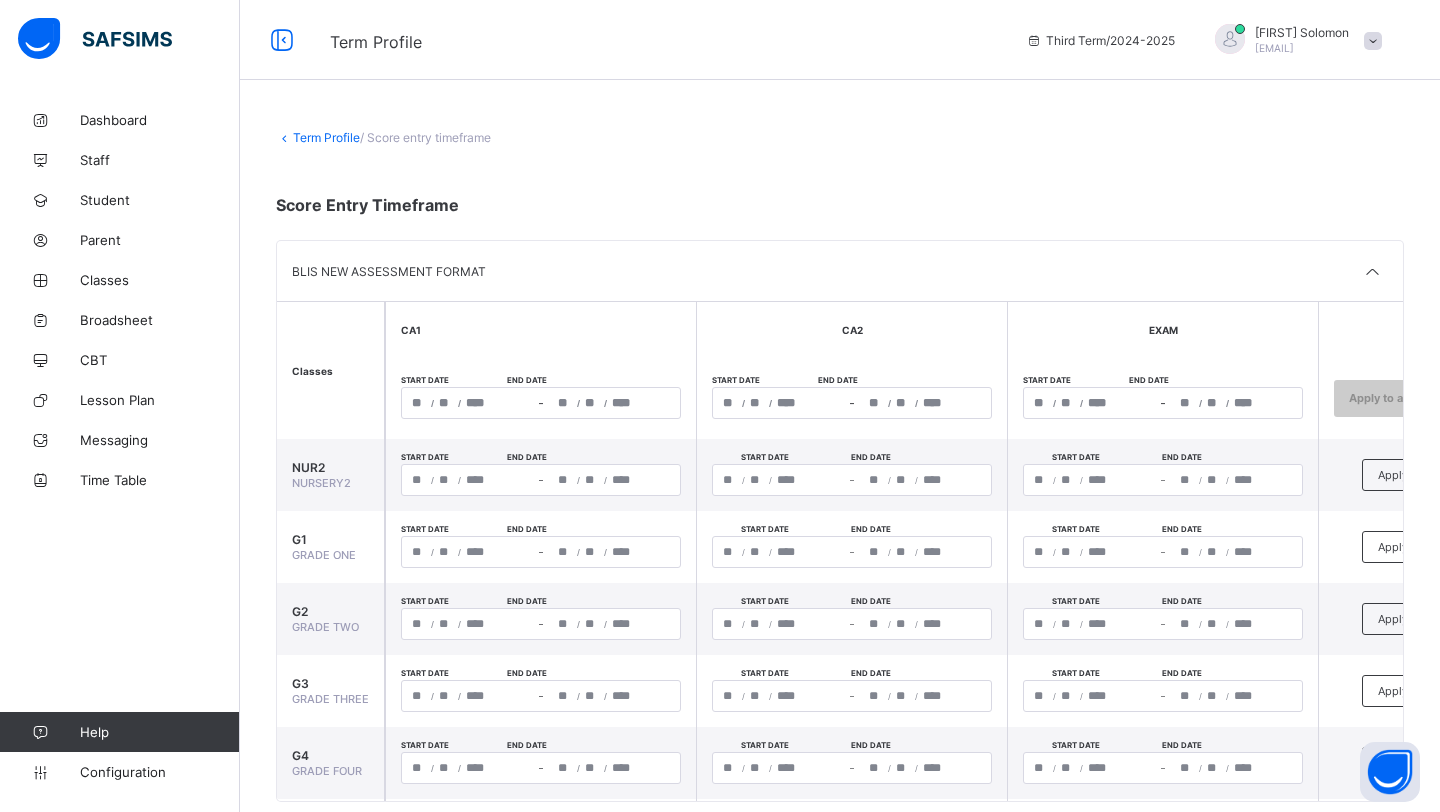 click on "/ / – / /" at bounding box center (541, 403) 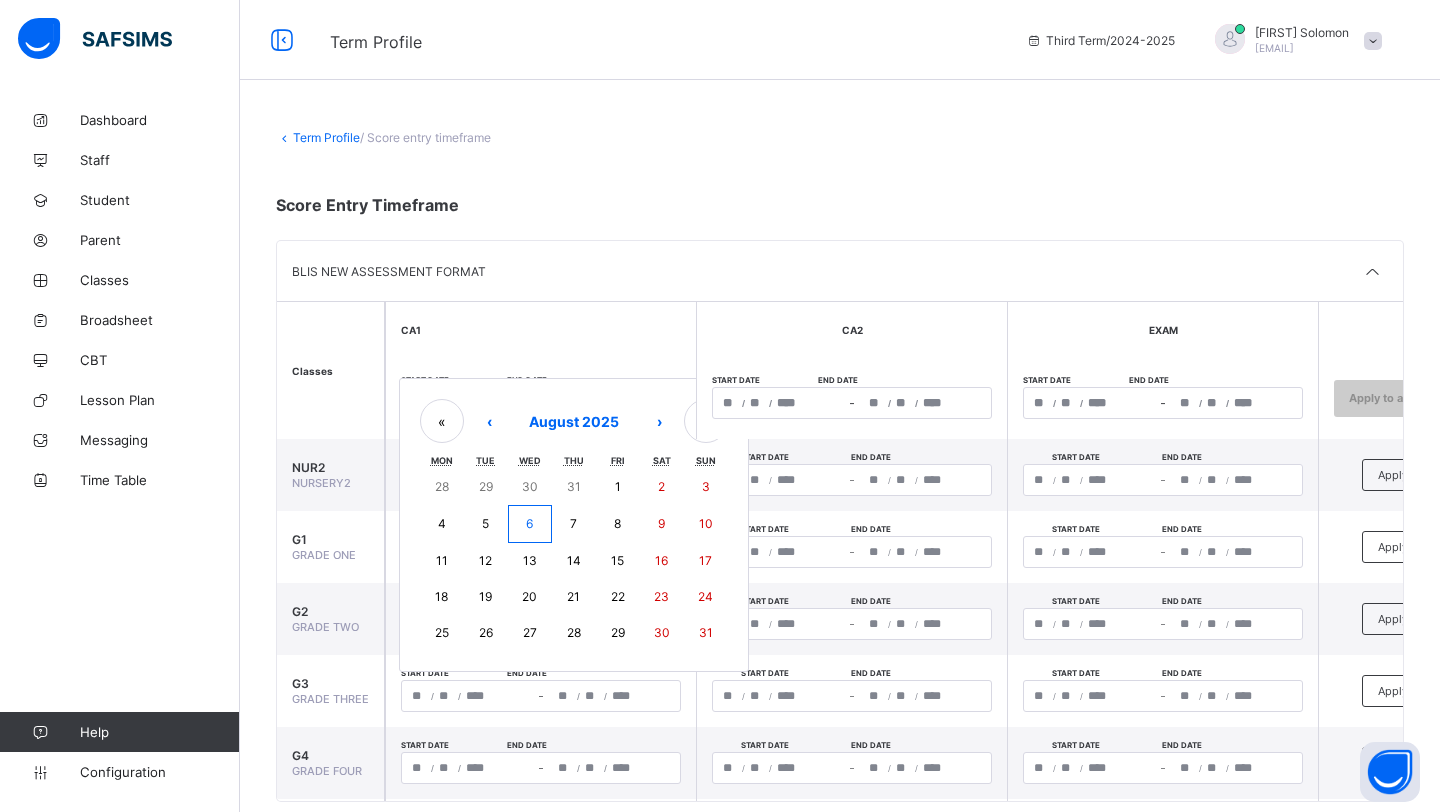 click on "5" at bounding box center [486, 524] 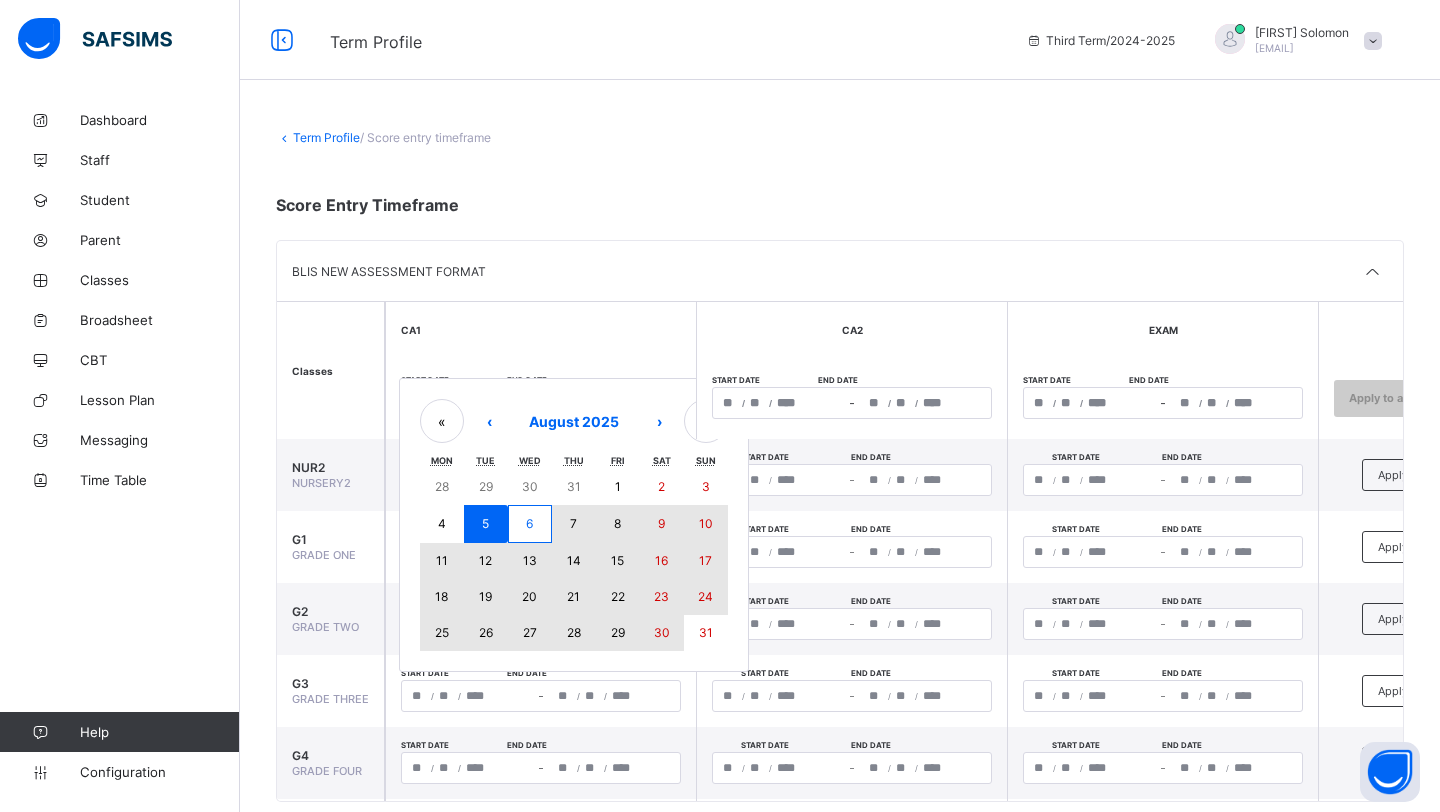 click on "30" at bounding box center [662, 633] 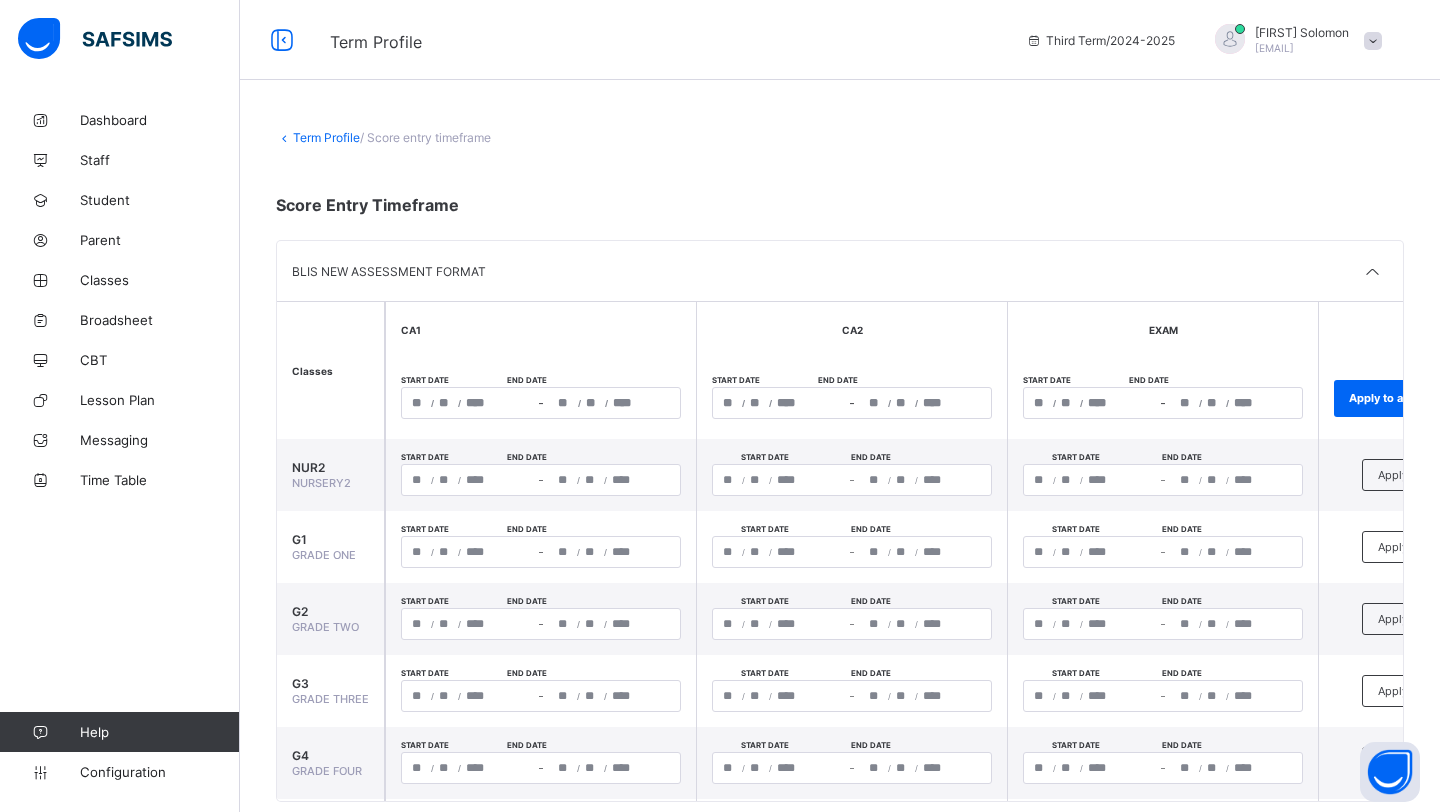 click on "/ / – / /" at bounding box center (852, 403) 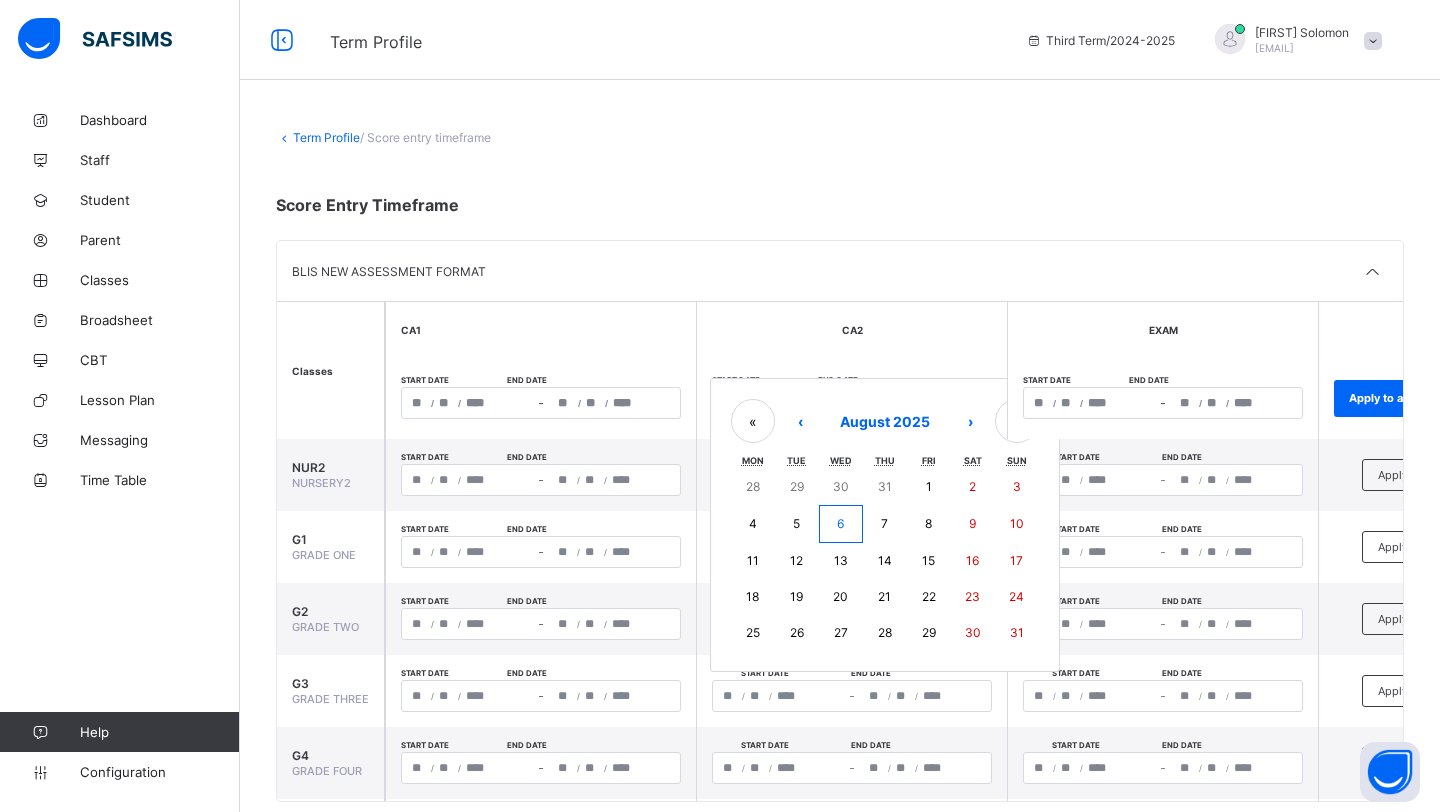 click on "5" at bounding box center (797, 524) 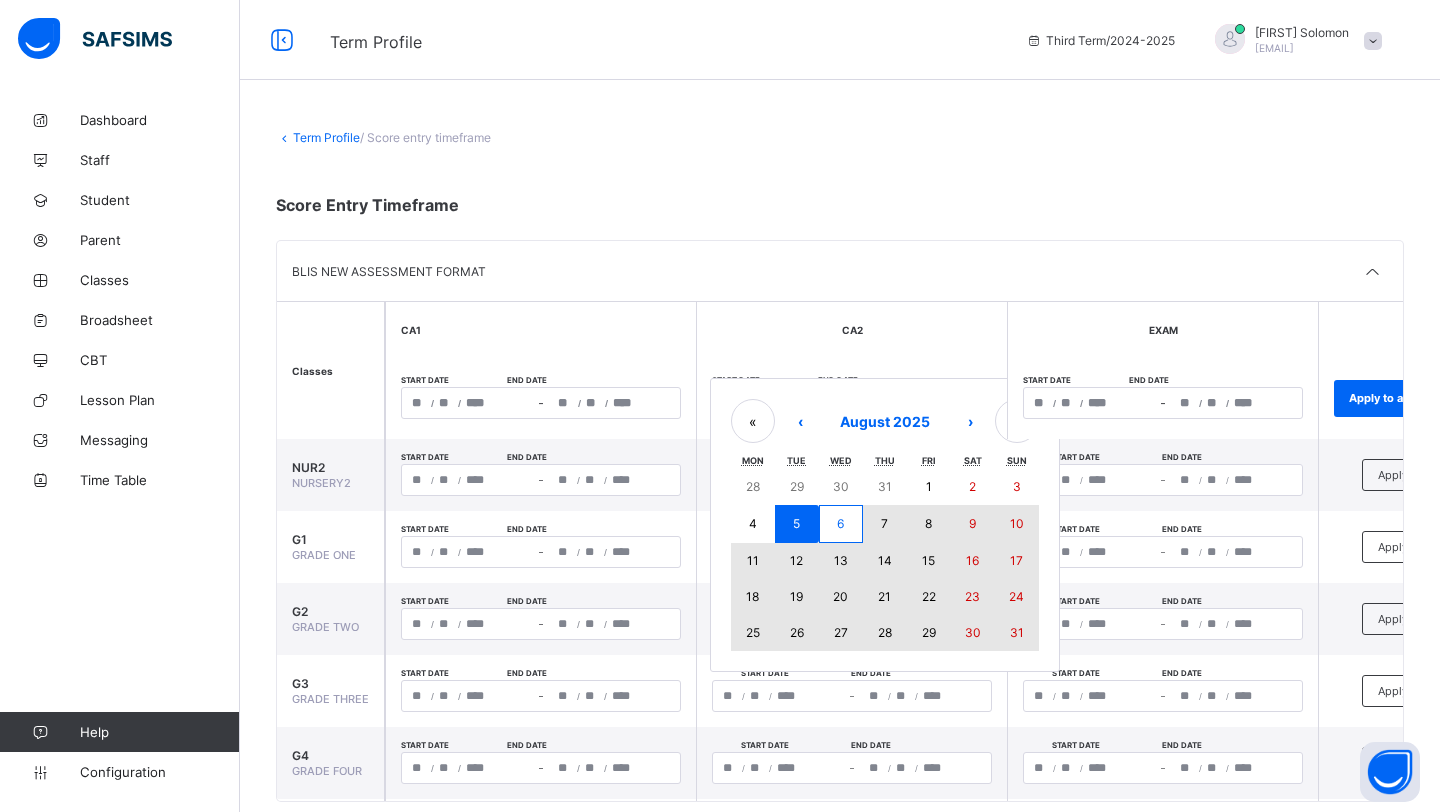 click on "31" at bounding box center [1017, 632] 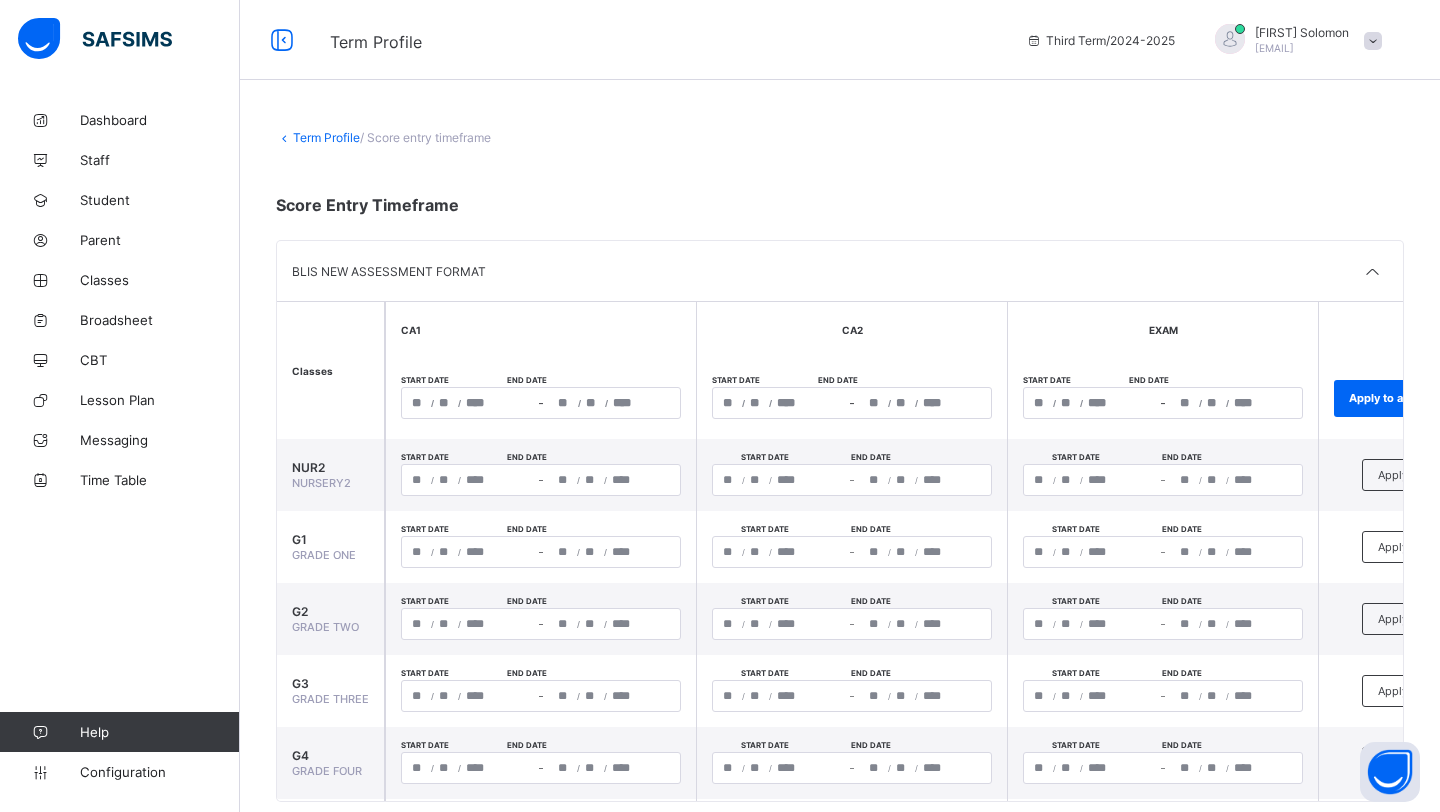 click on "/ / – / /" at bounding box center [1163, 403] 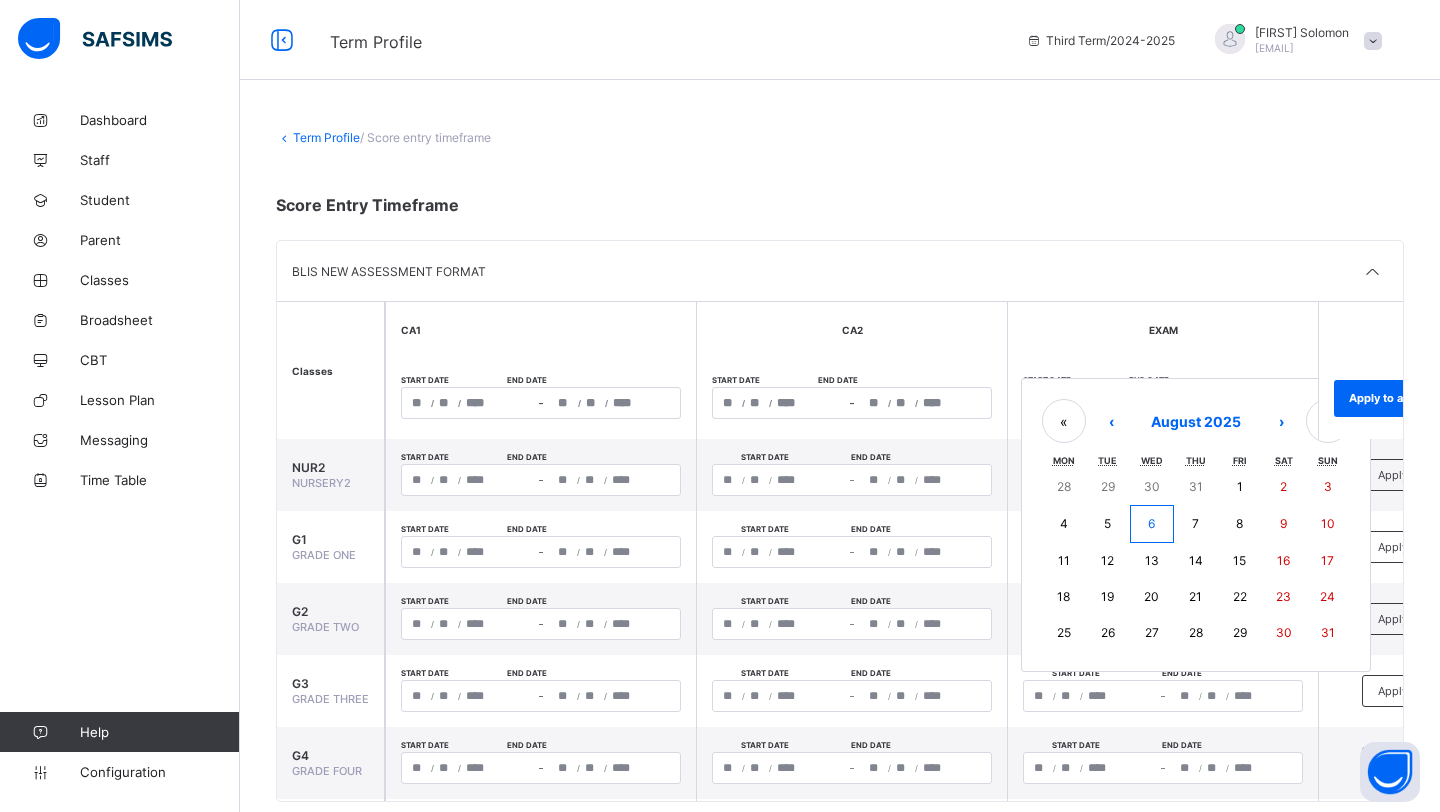 click on "5" at bounding box center [1108, 524] 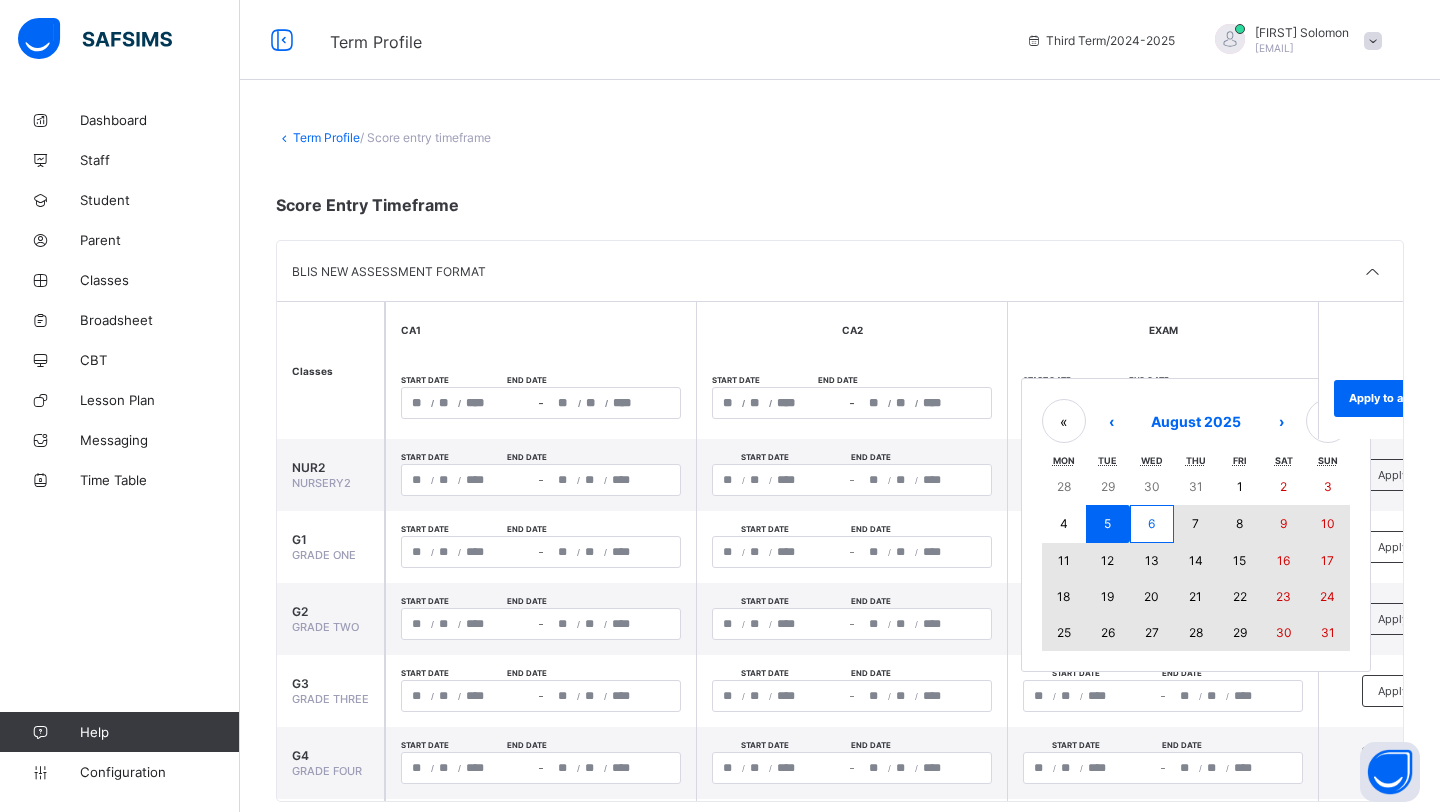 click on "31" at bounding box center [1328, 633] 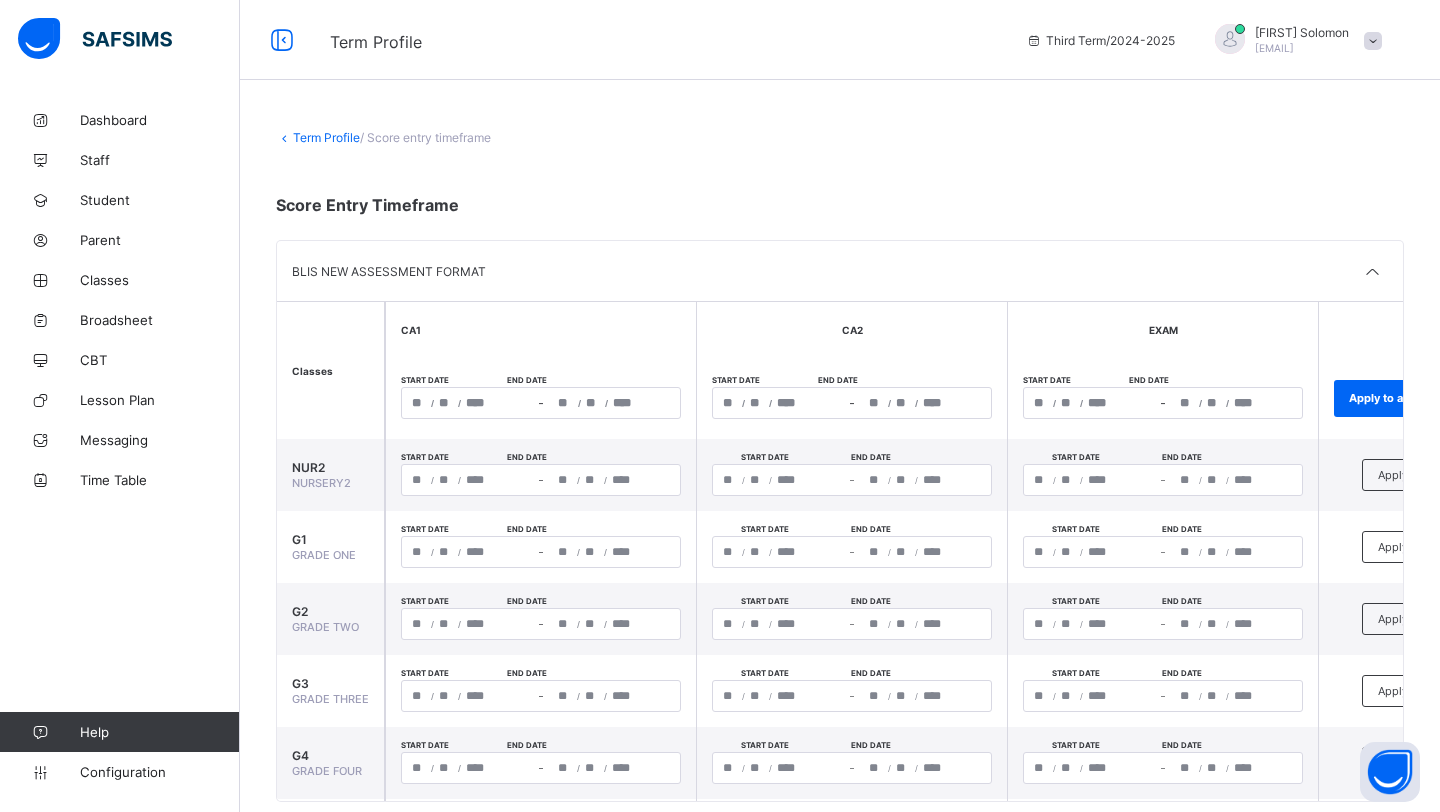 scroll, scrollTop: 0, scrollLeft: 43, axis: horizontal 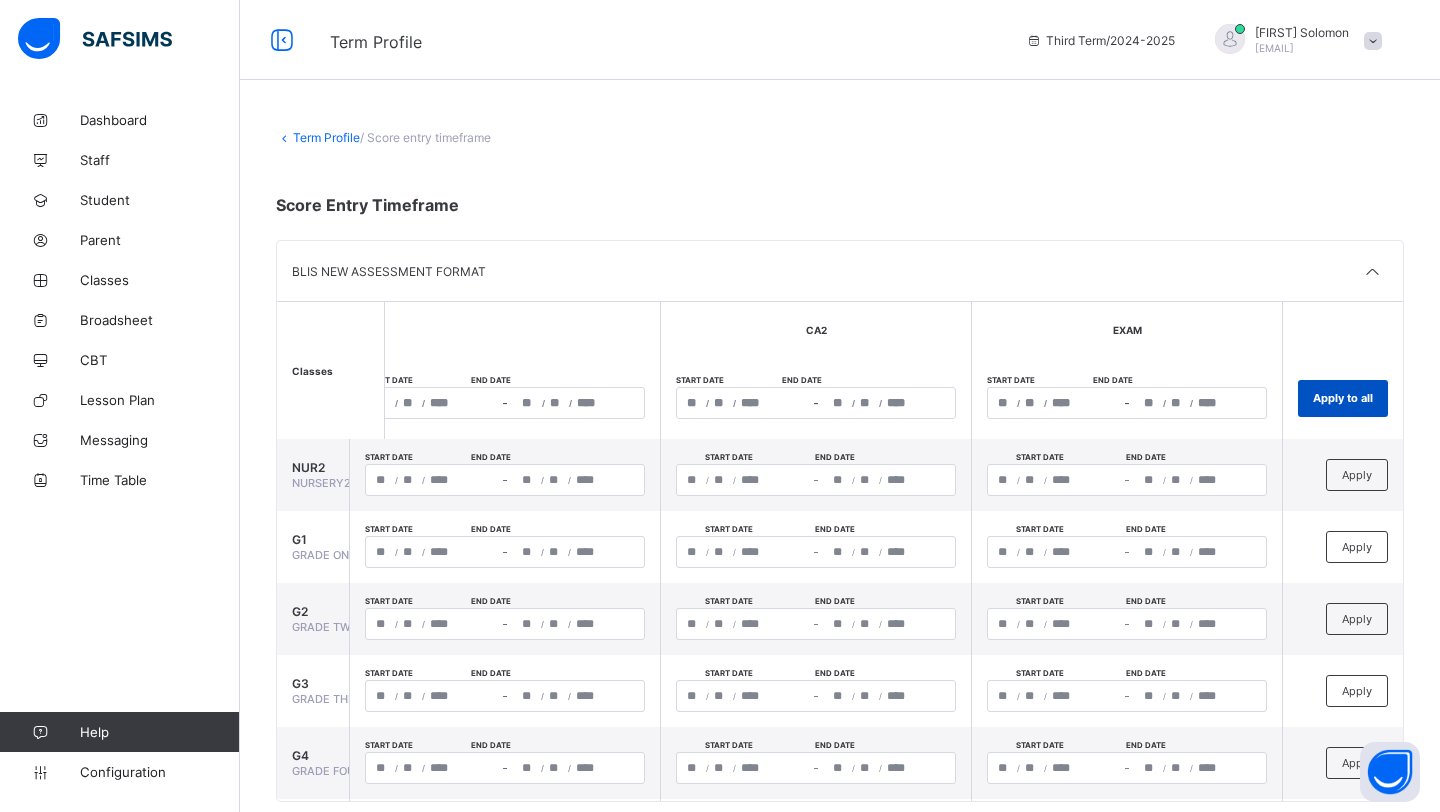 click on "Apply to all" at bounding box center [1343, 398] 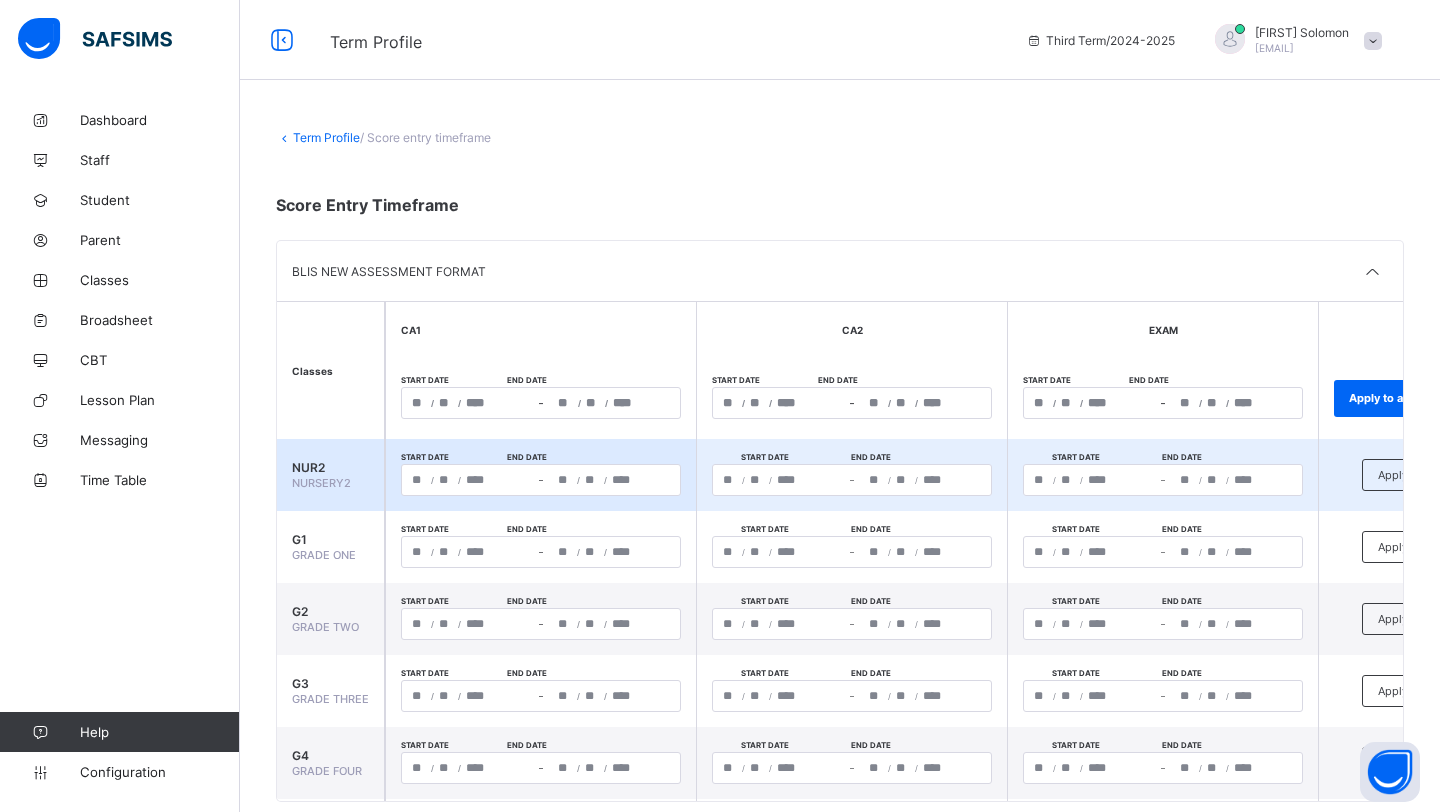 scroll, scrollTop: 3, scrollLeft: 0, axis: vertical 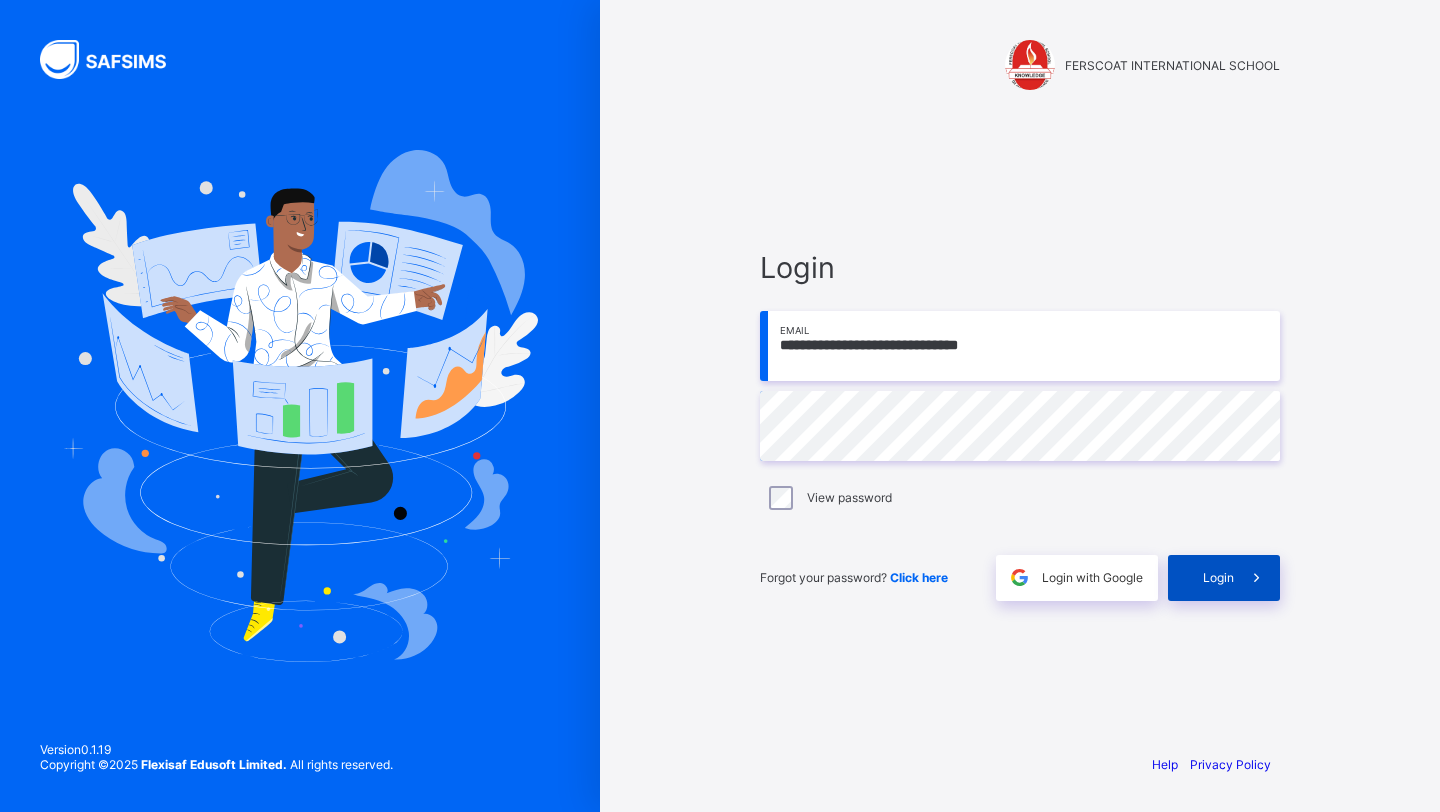 click on "Login" at bounding box center (1224, 578) 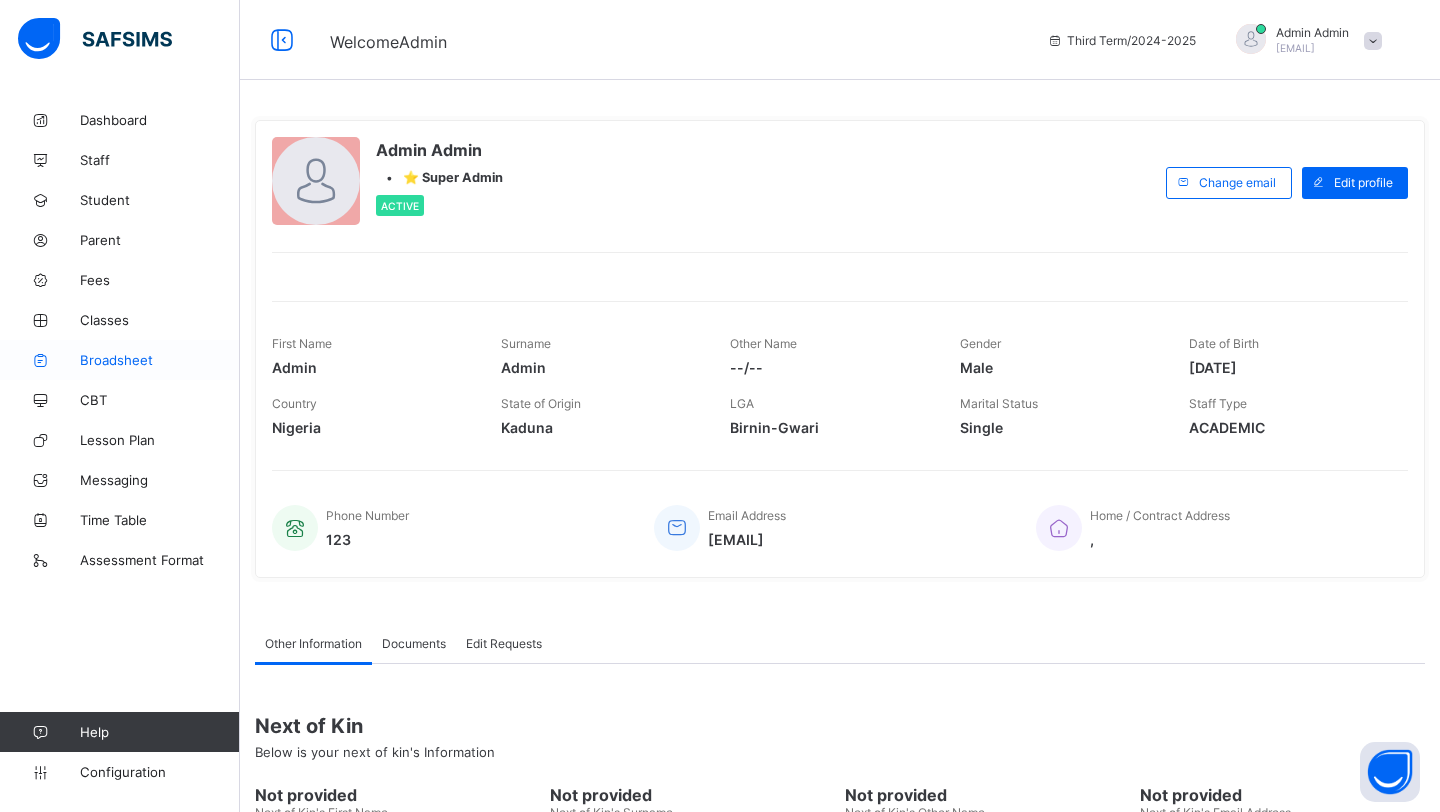 click on "Broadsheet" at bounding box center [160, 360] 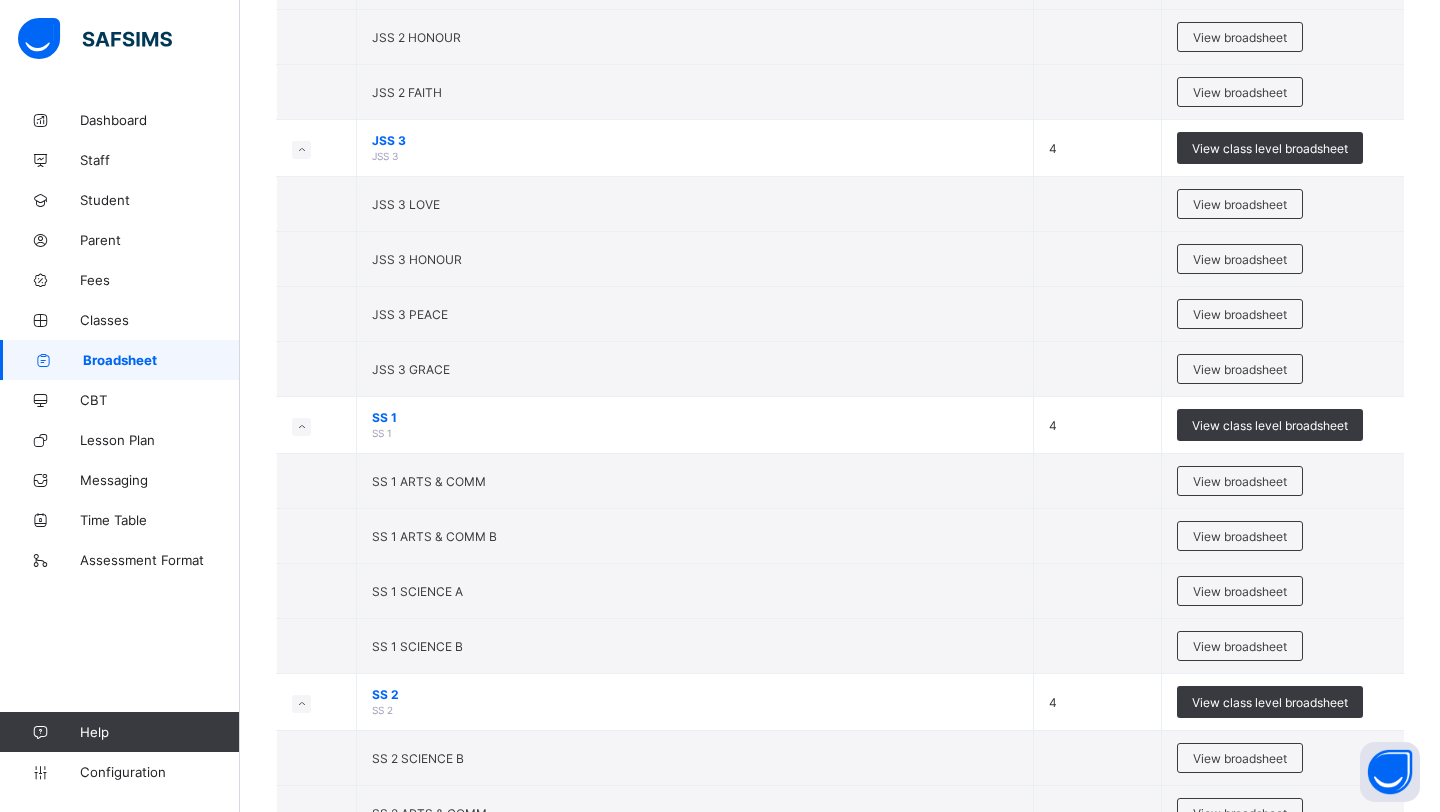 scroll, scrollTop: 2285, scrollLeft: 0, axis: vertical 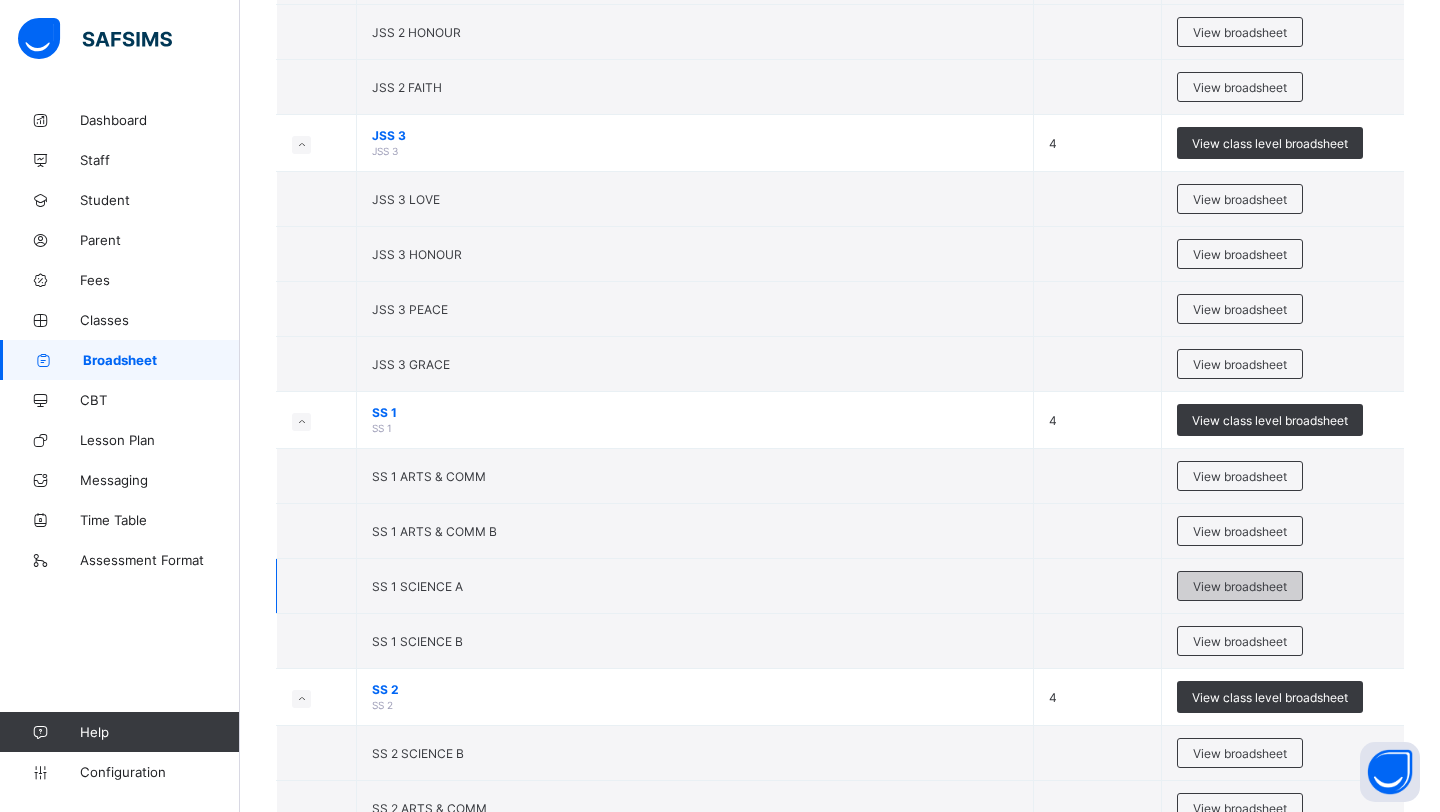 click on "View broadsheet" at bounding box center [1240, 586] 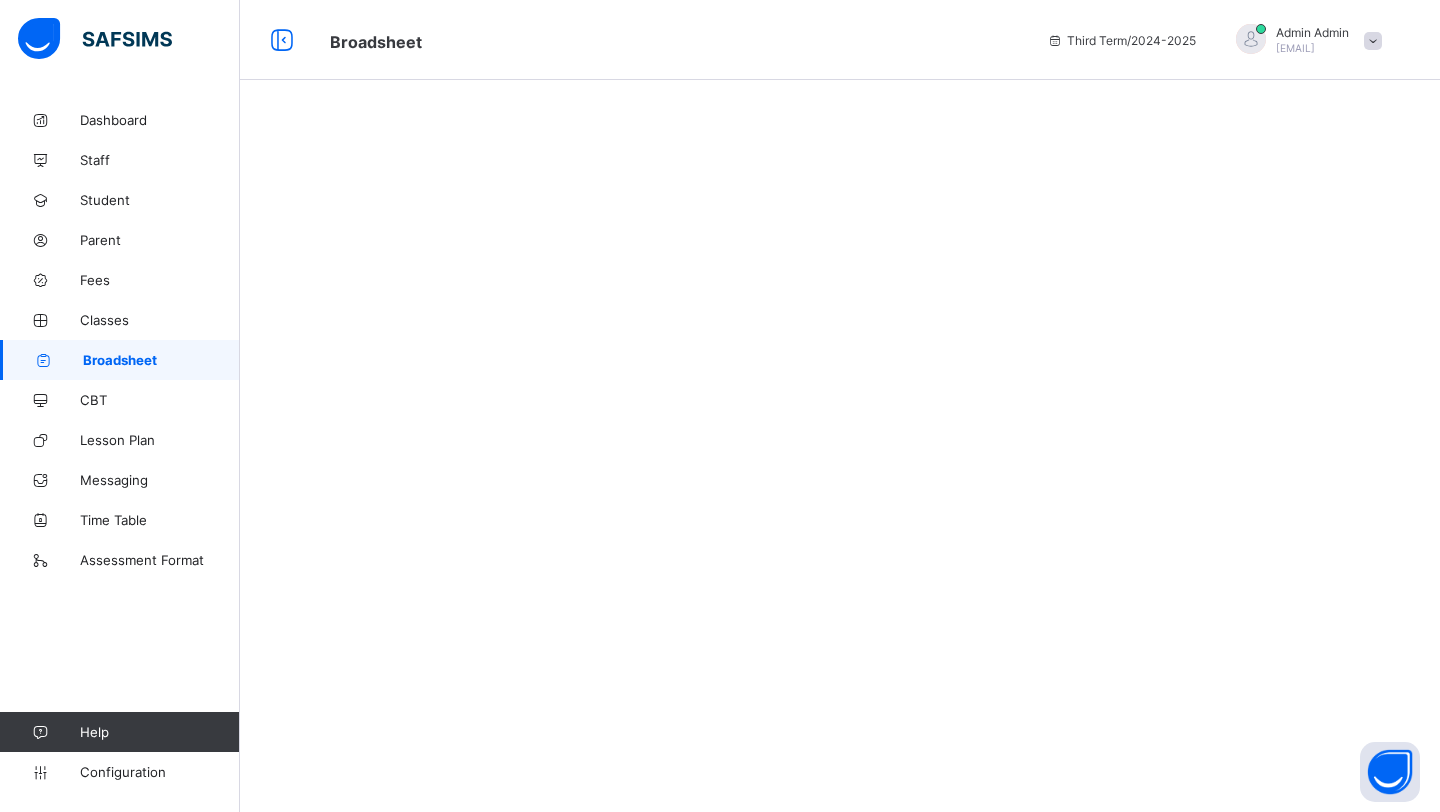 scroll, scrollTop: 0, scrollLeft: 0, axis: both 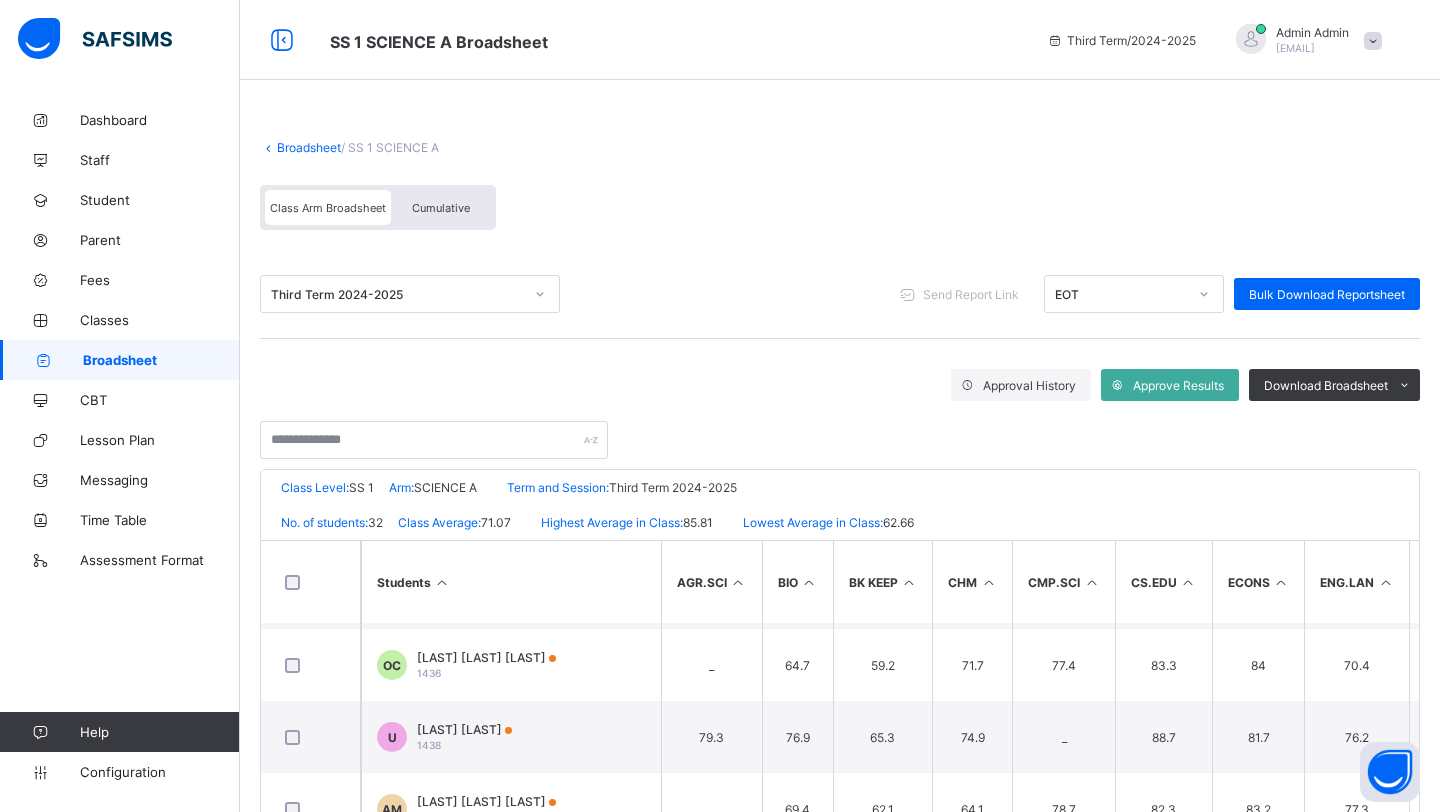 click on "Cumulative" at bounding box center [441, 207] 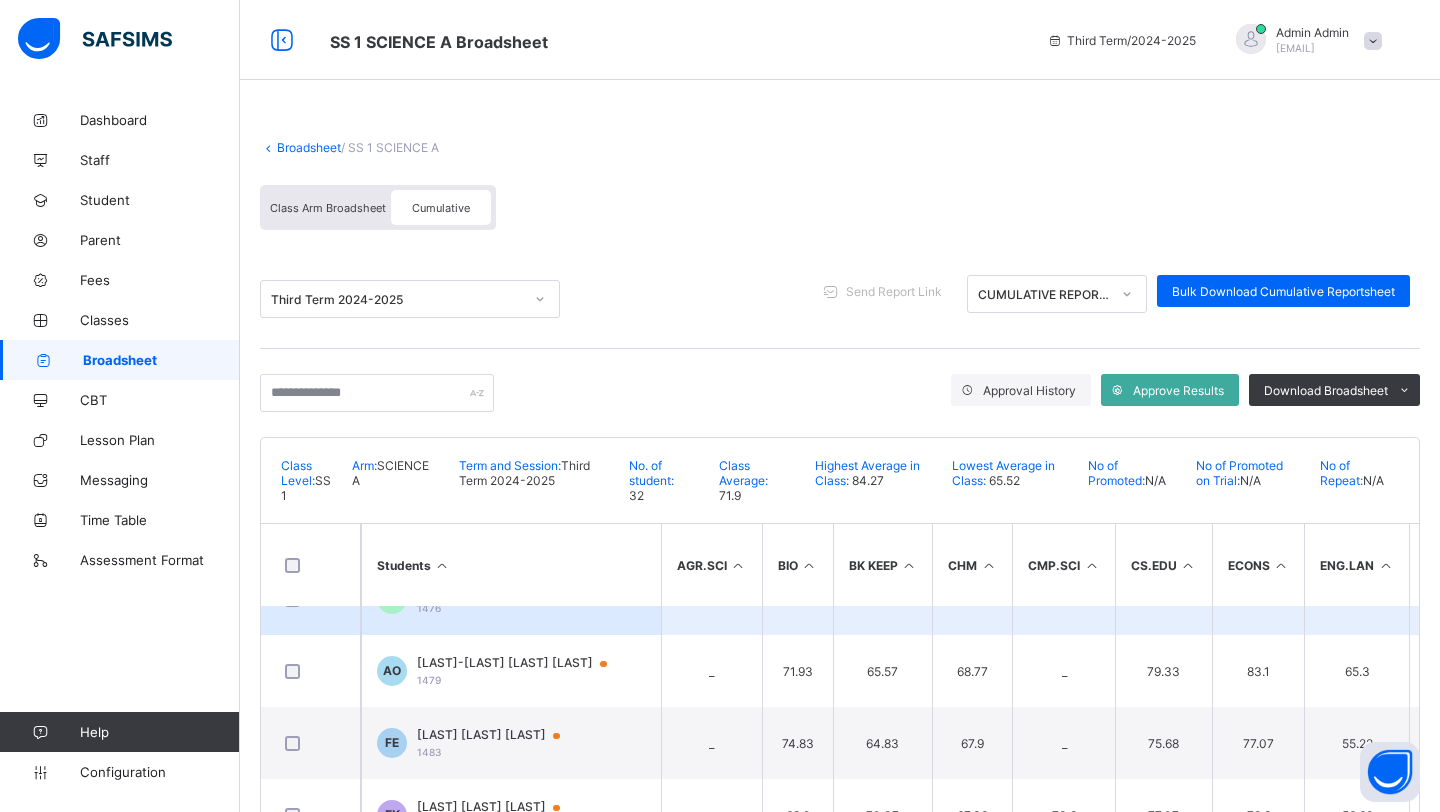 scroll, scrollTop: 1895, scrollLeft: 0, axis: vertical 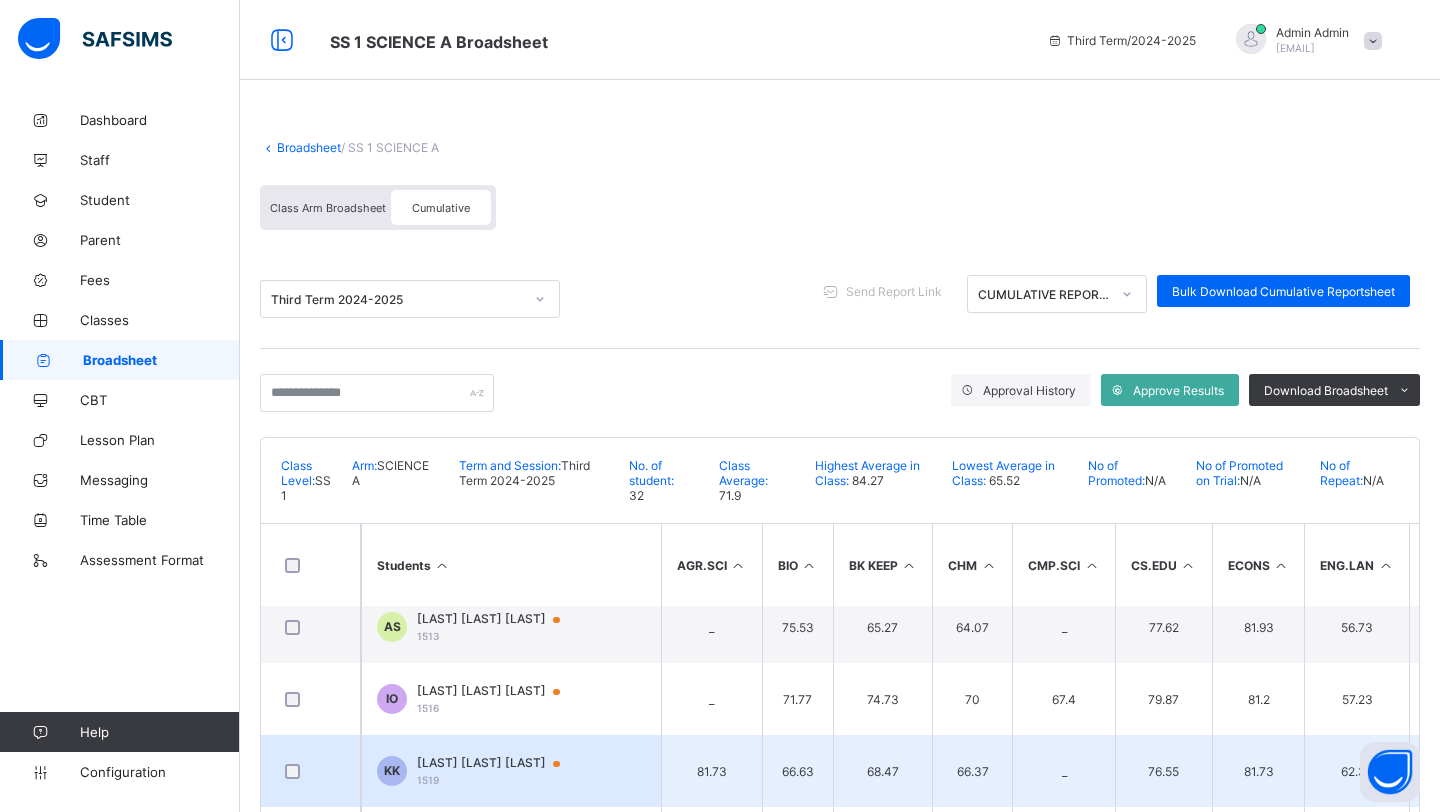 click on "KUJERO FOLADARA KOFOWORAOLA" at bounding box center [498, 763] 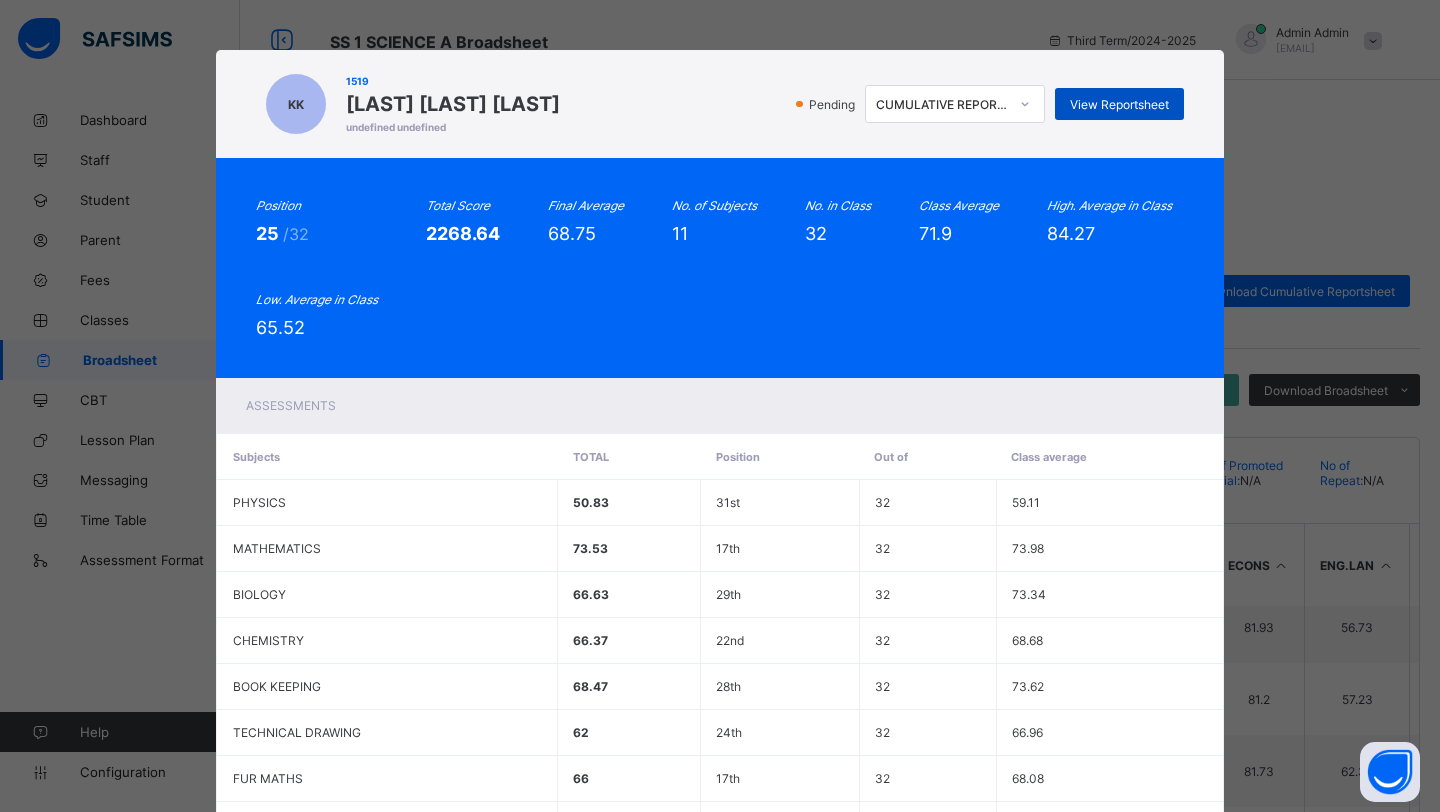 click on "View Reportsheet" at bounding box center [1119, 104] 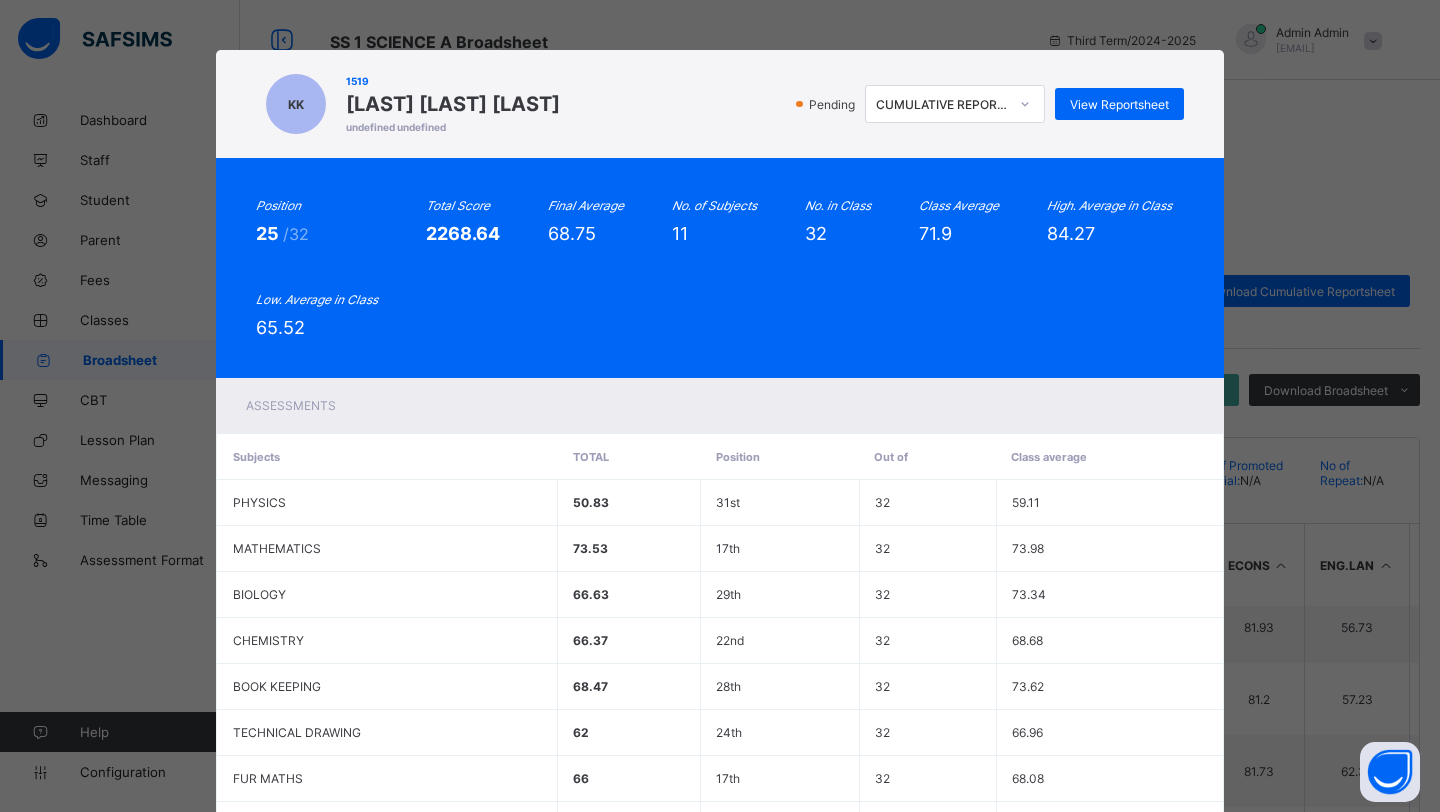 scroll, scrollTop: 350, scrollLeft: 0, axis: vertical 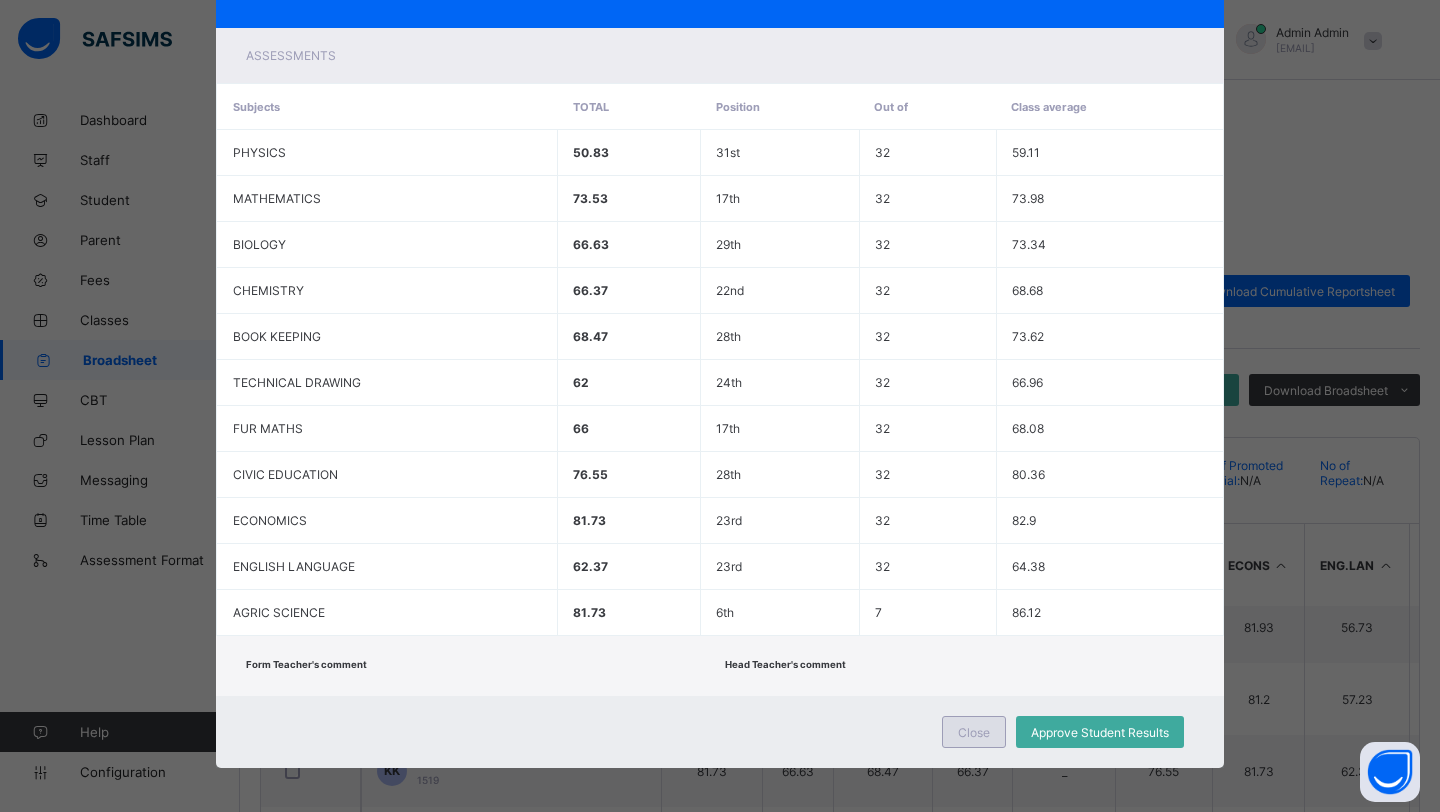 click on "Close" at bounding box center (974, 732) 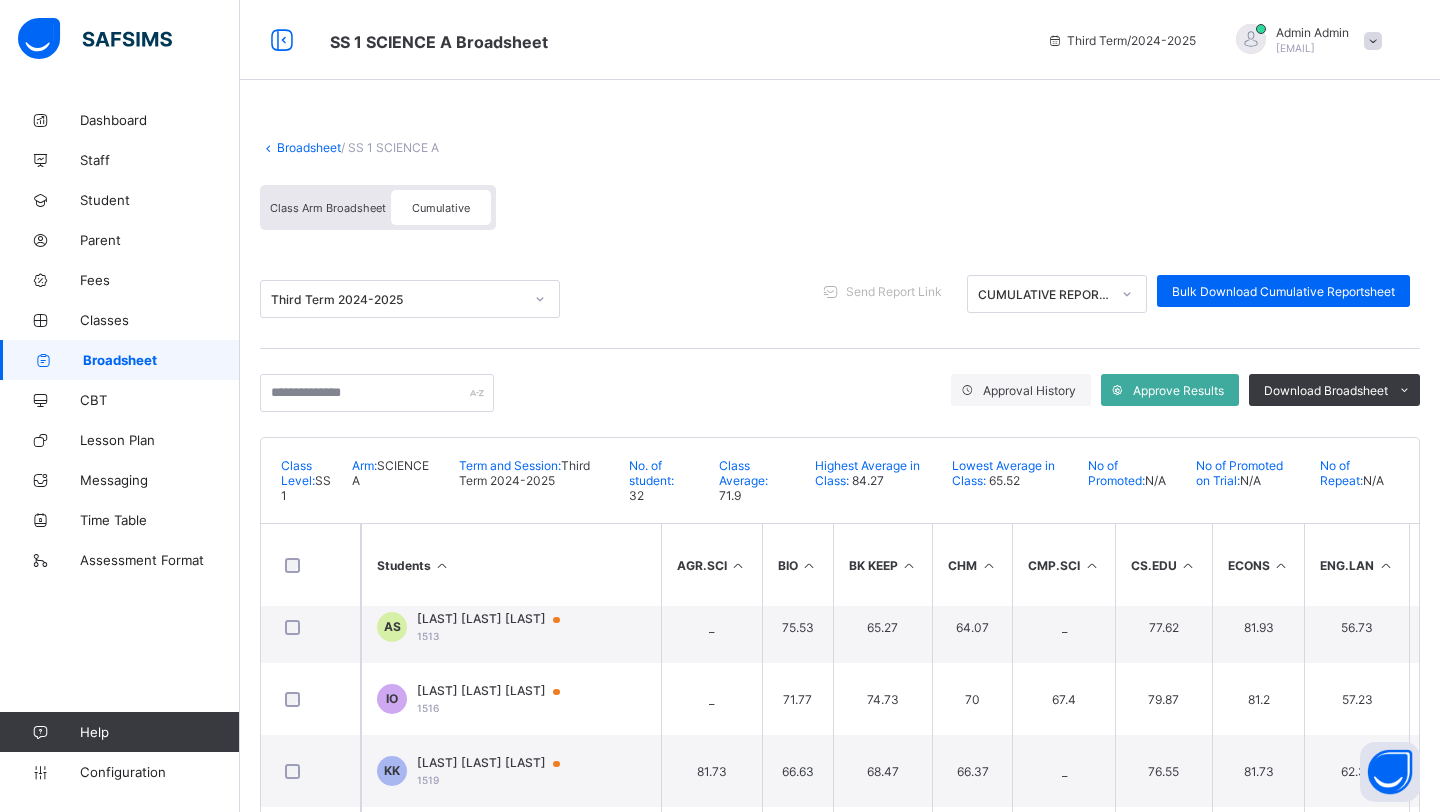 scroll, scrollTop: 249, scrollLeft: 0, axis: vertical 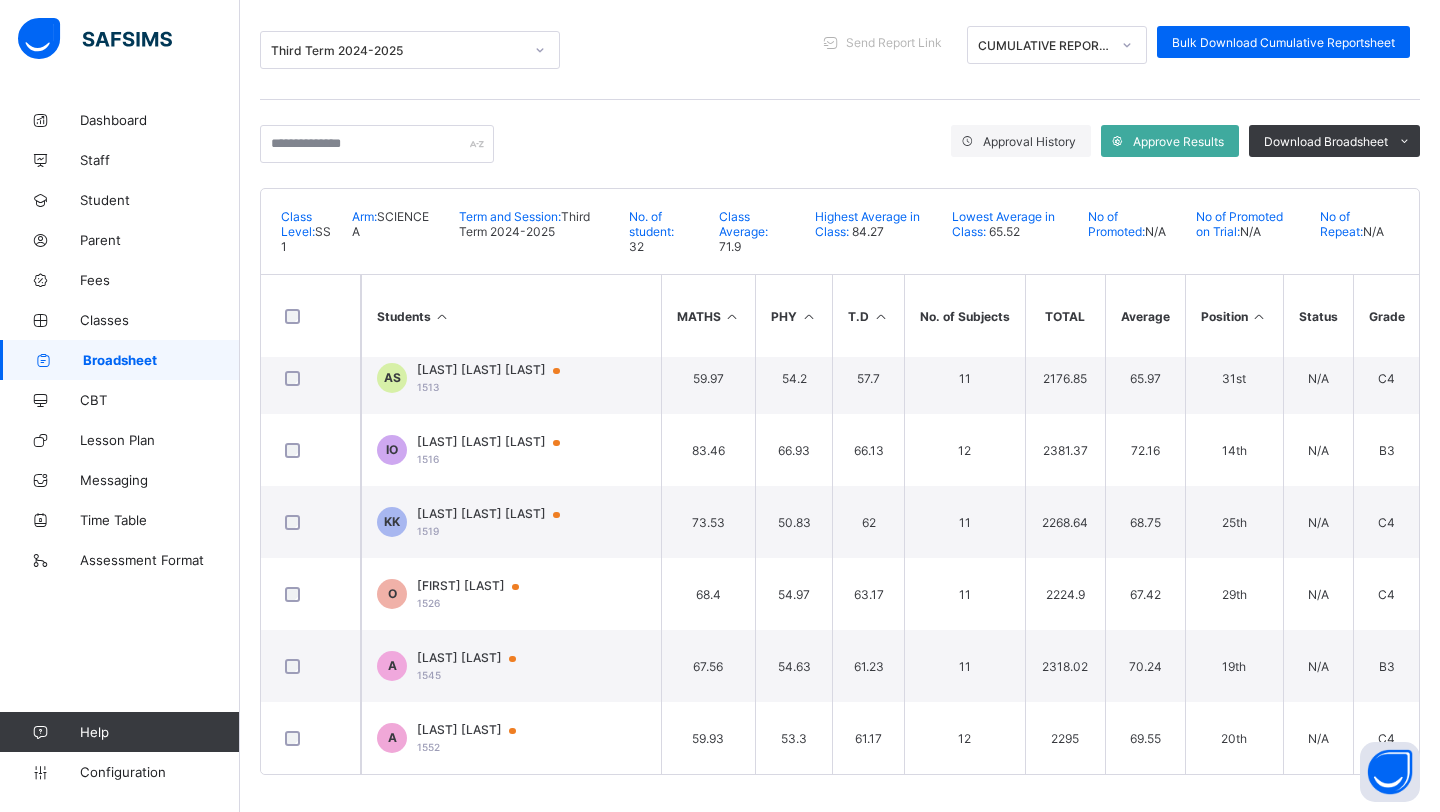 click at bounding box center [1259, 316] 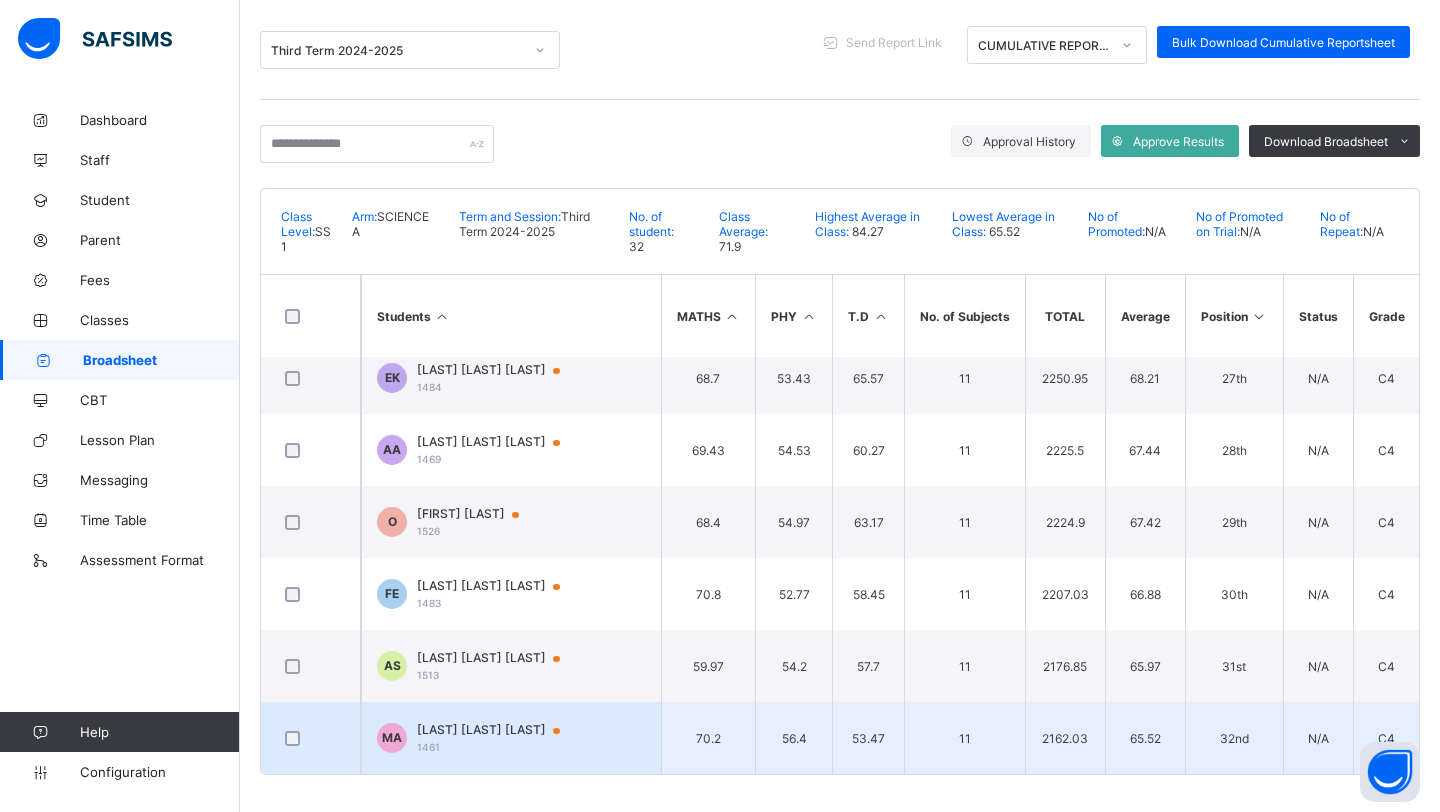 click on "[FIRST] [LAST] [LAST]" at bounding box center (498, 730) 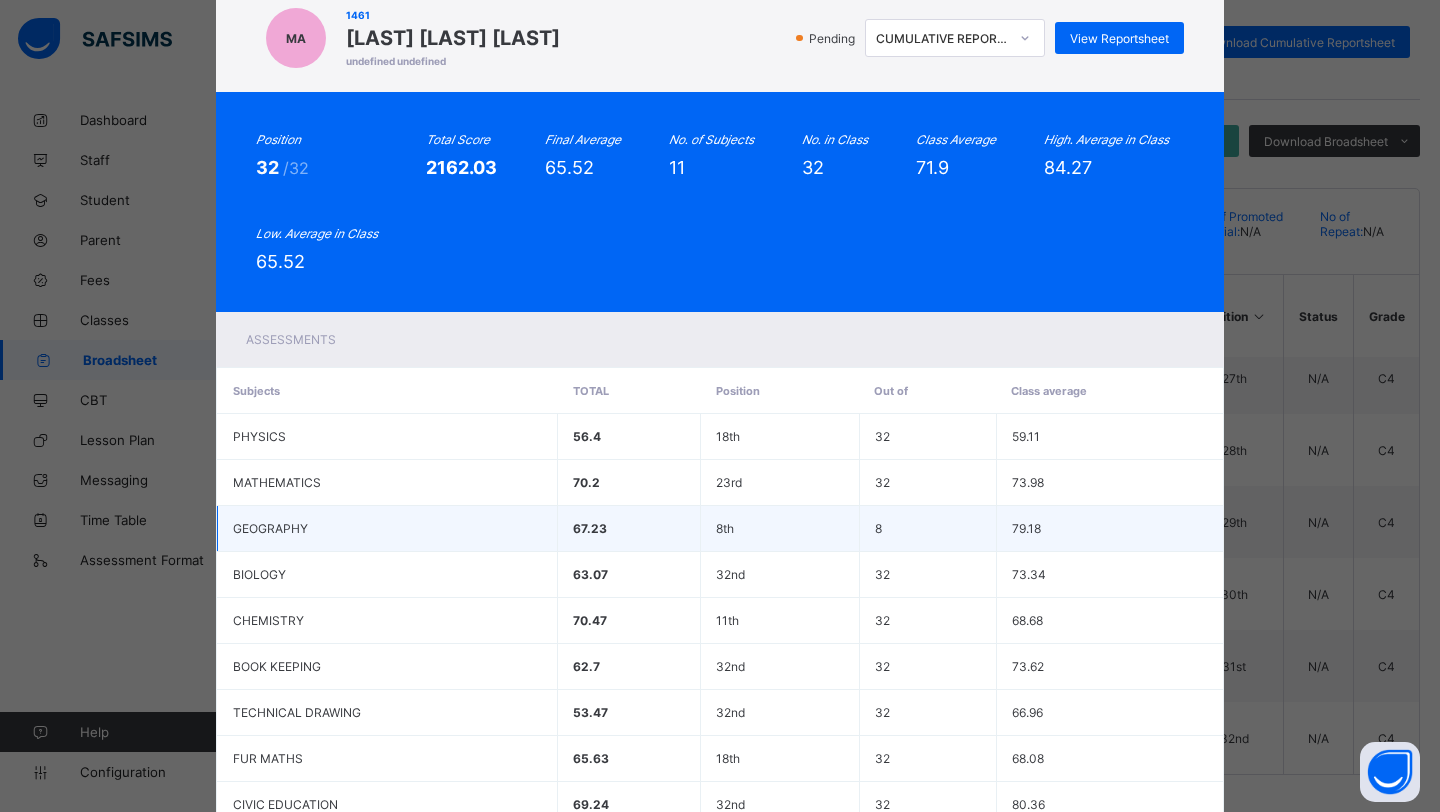 scroll, scrollTop: 0, scrollLeft: 0, axis: both 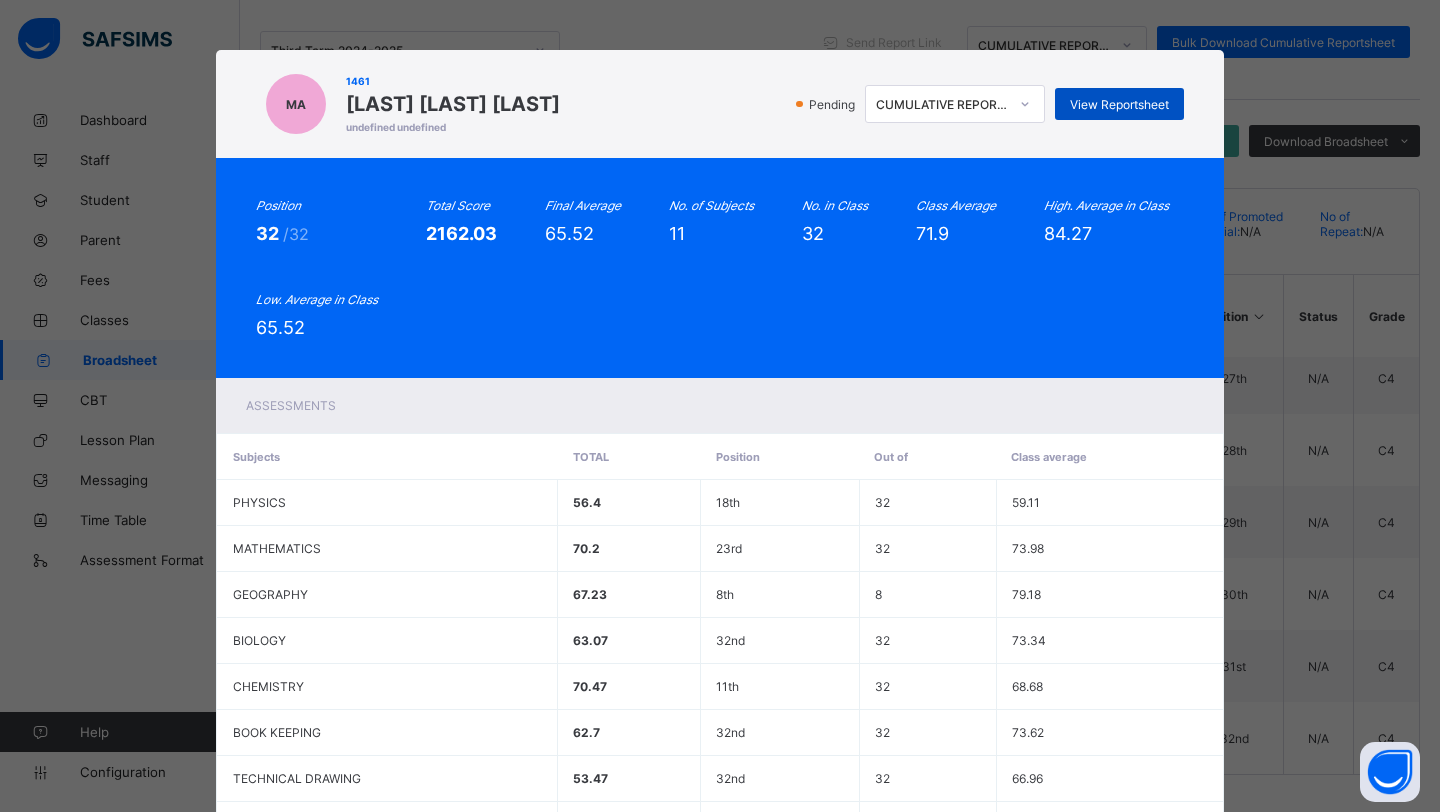 click on "View Reportsheet" at bounding box center (1119, 104) 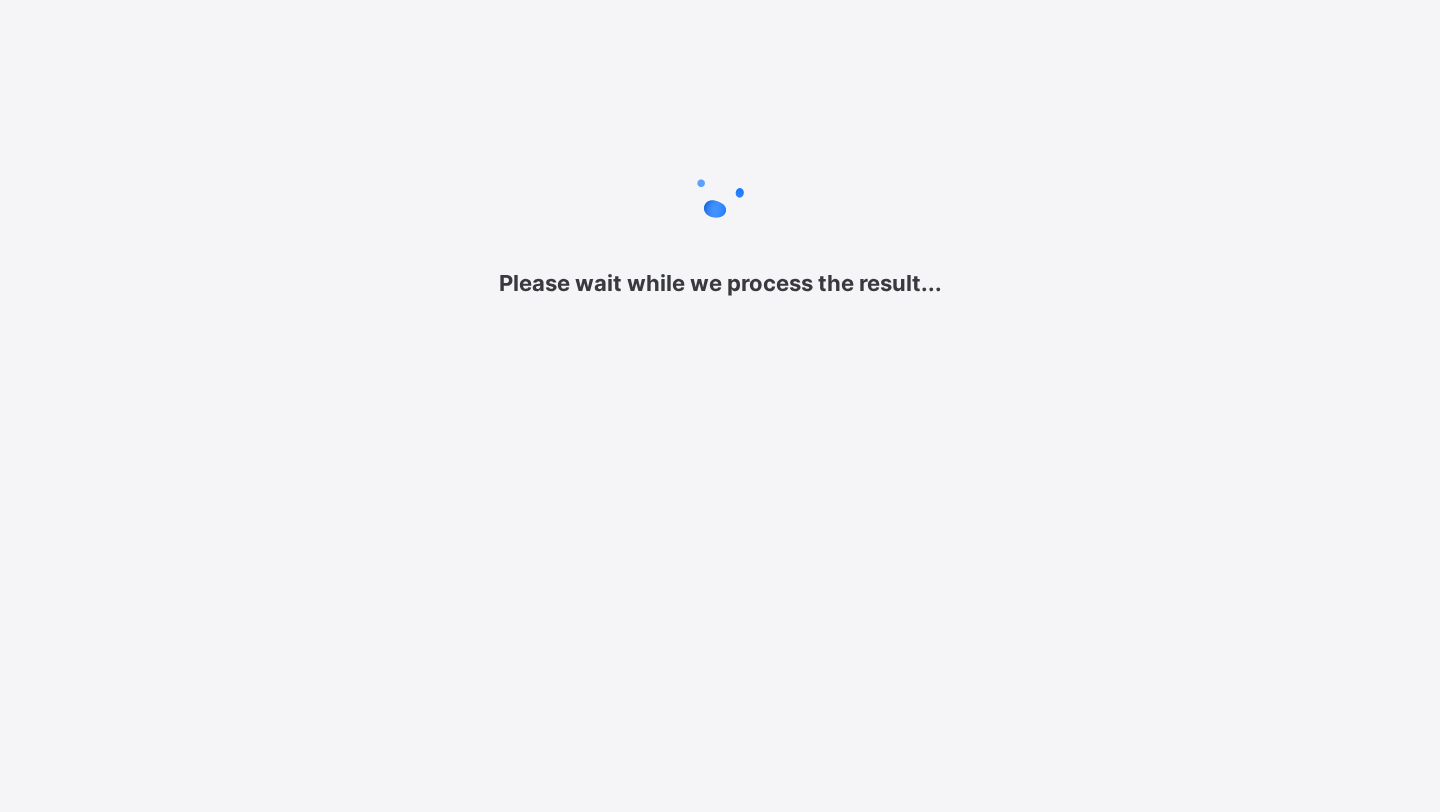 scroll, scrollTop: 0, scrollLeft: 0, axis: both 